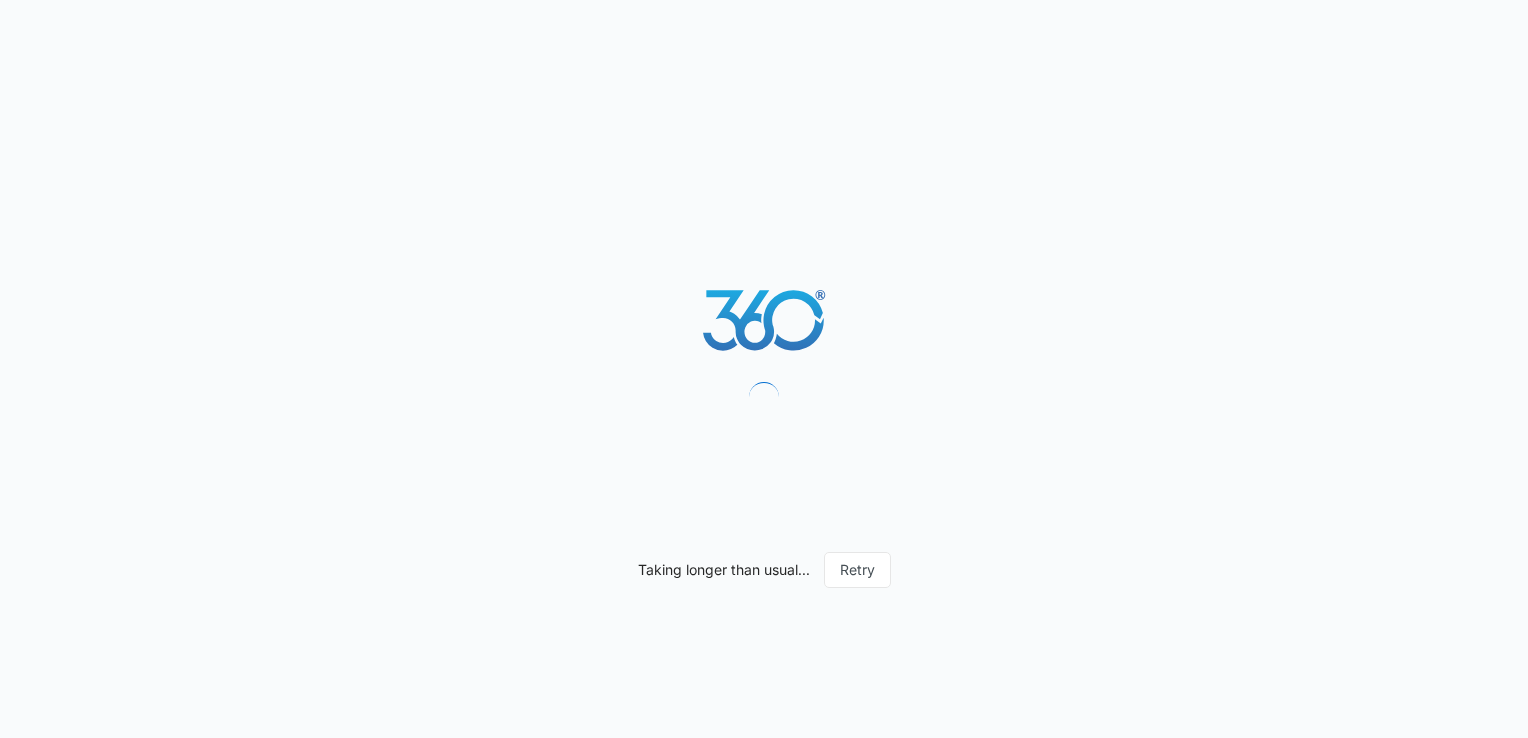 scroll, scrollTop: 0, scrollLeft: 0, axis: both 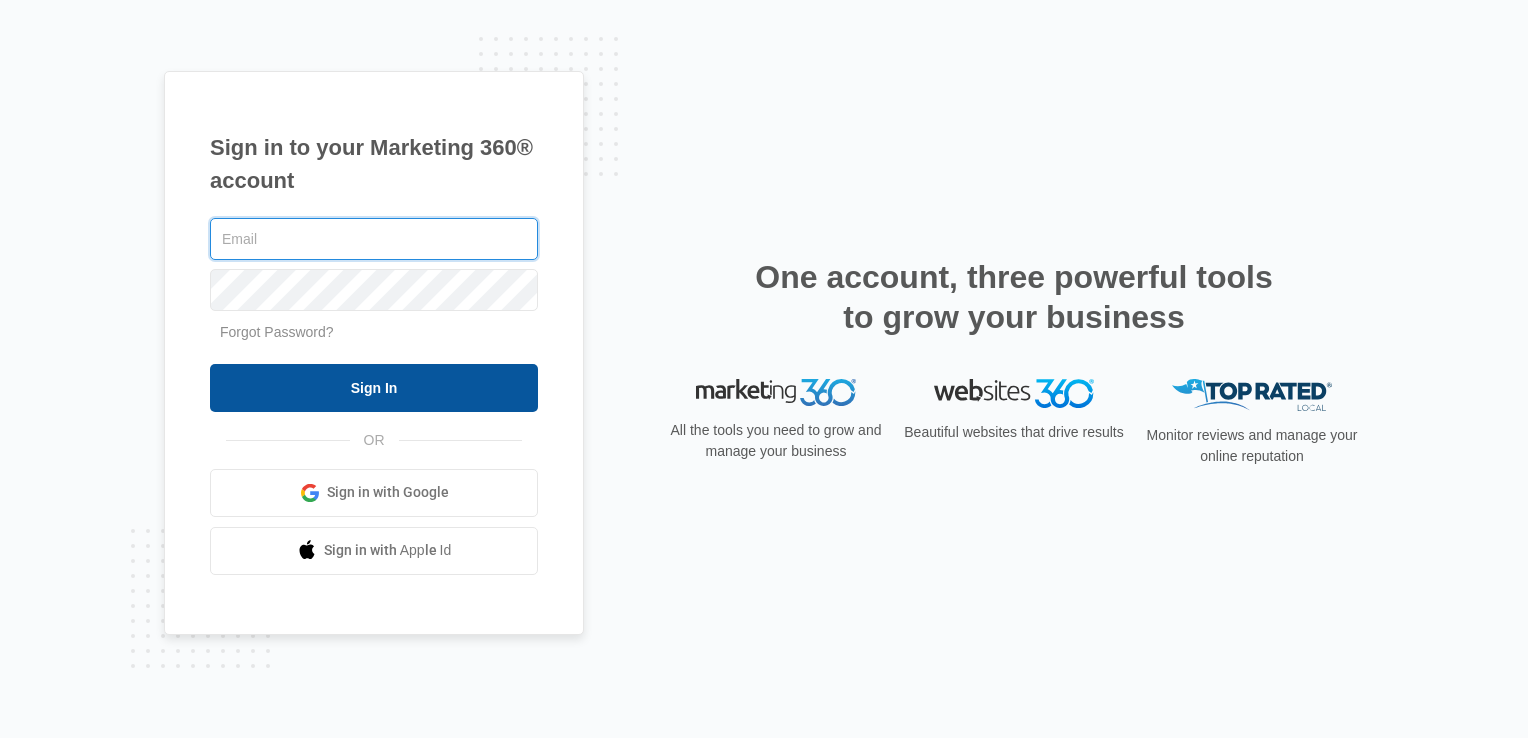 type on "[EMAIL_ADDRESS][DOMAIN_NAME]" 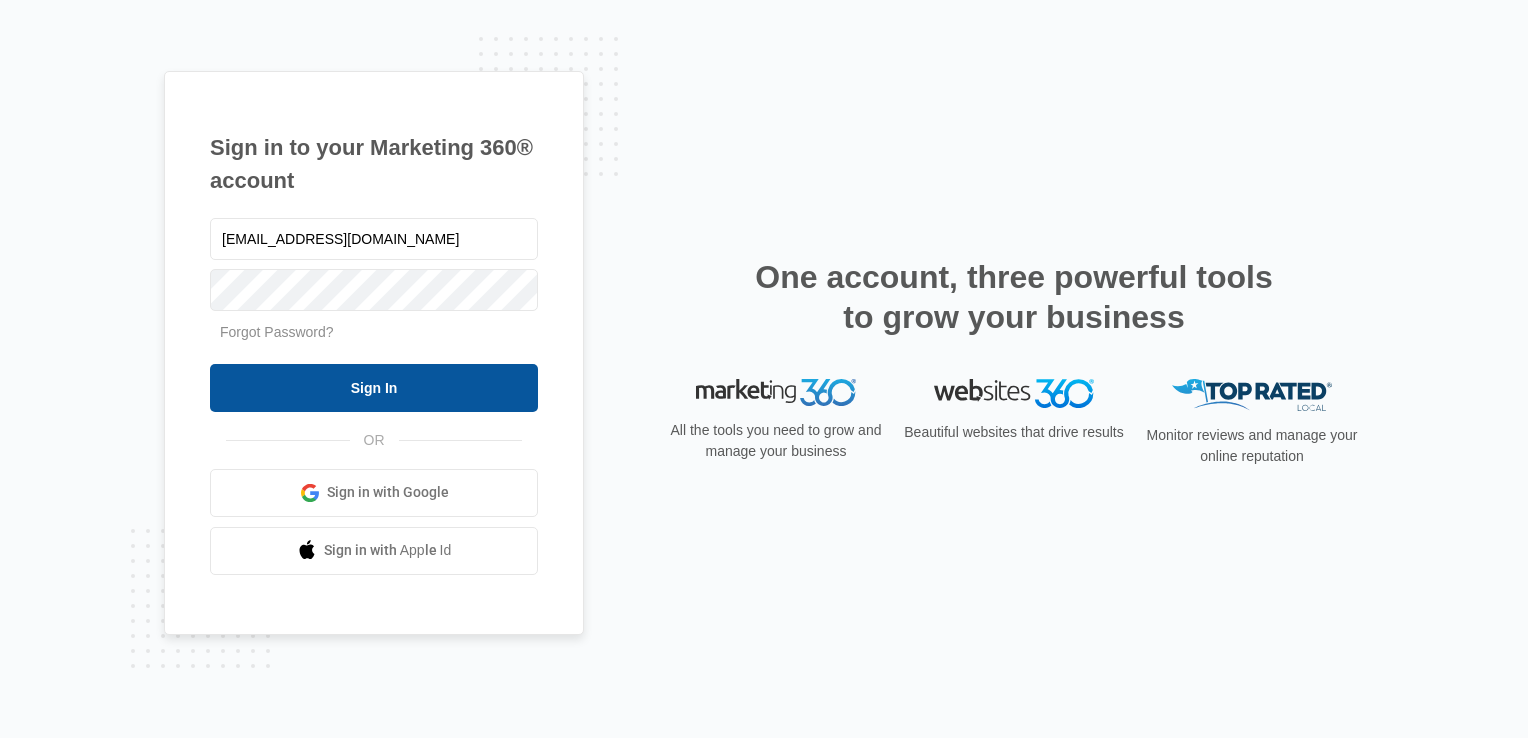 click on "Sign In" at bounding box center (374, 388) 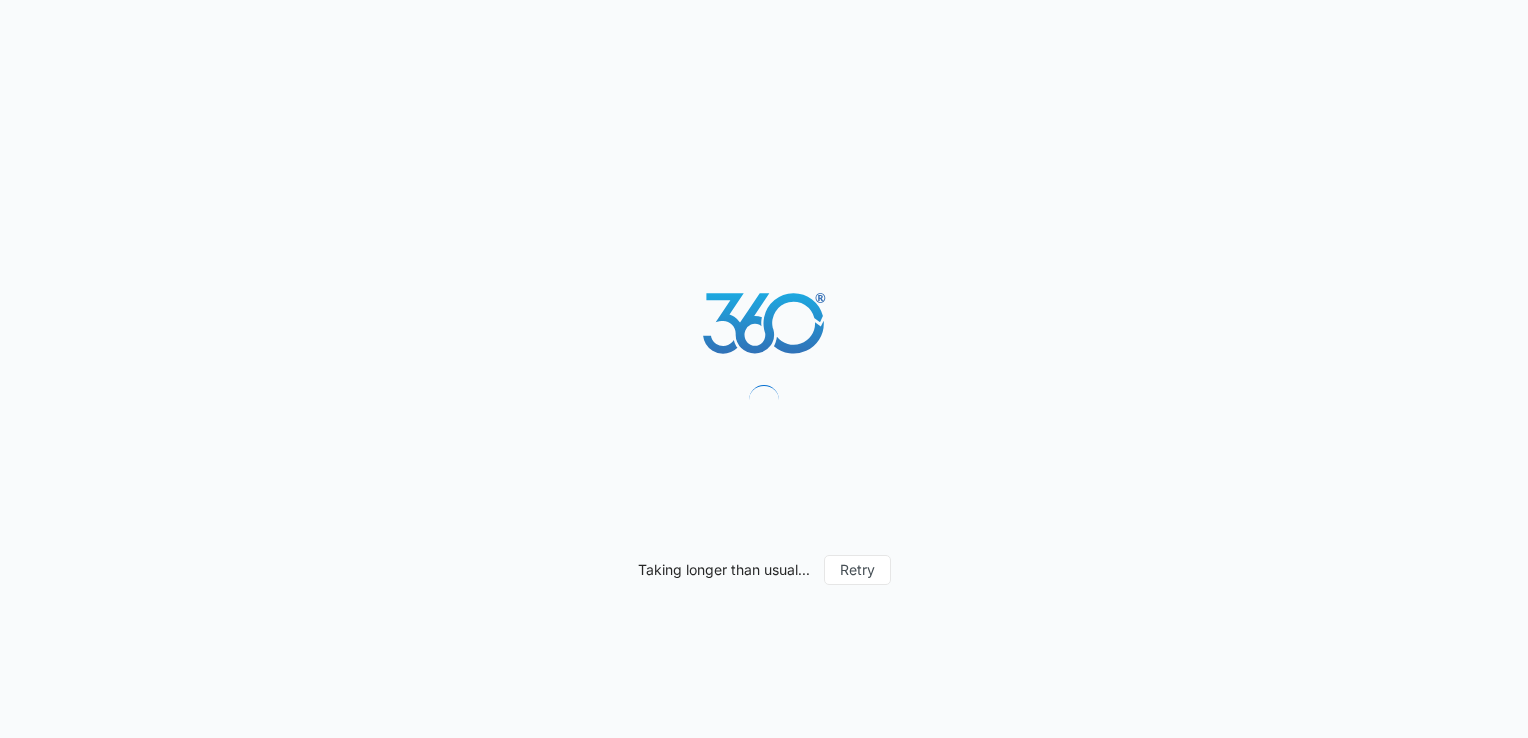 scroll, scrollTop: 0, scrollLeft: 0, axis: both 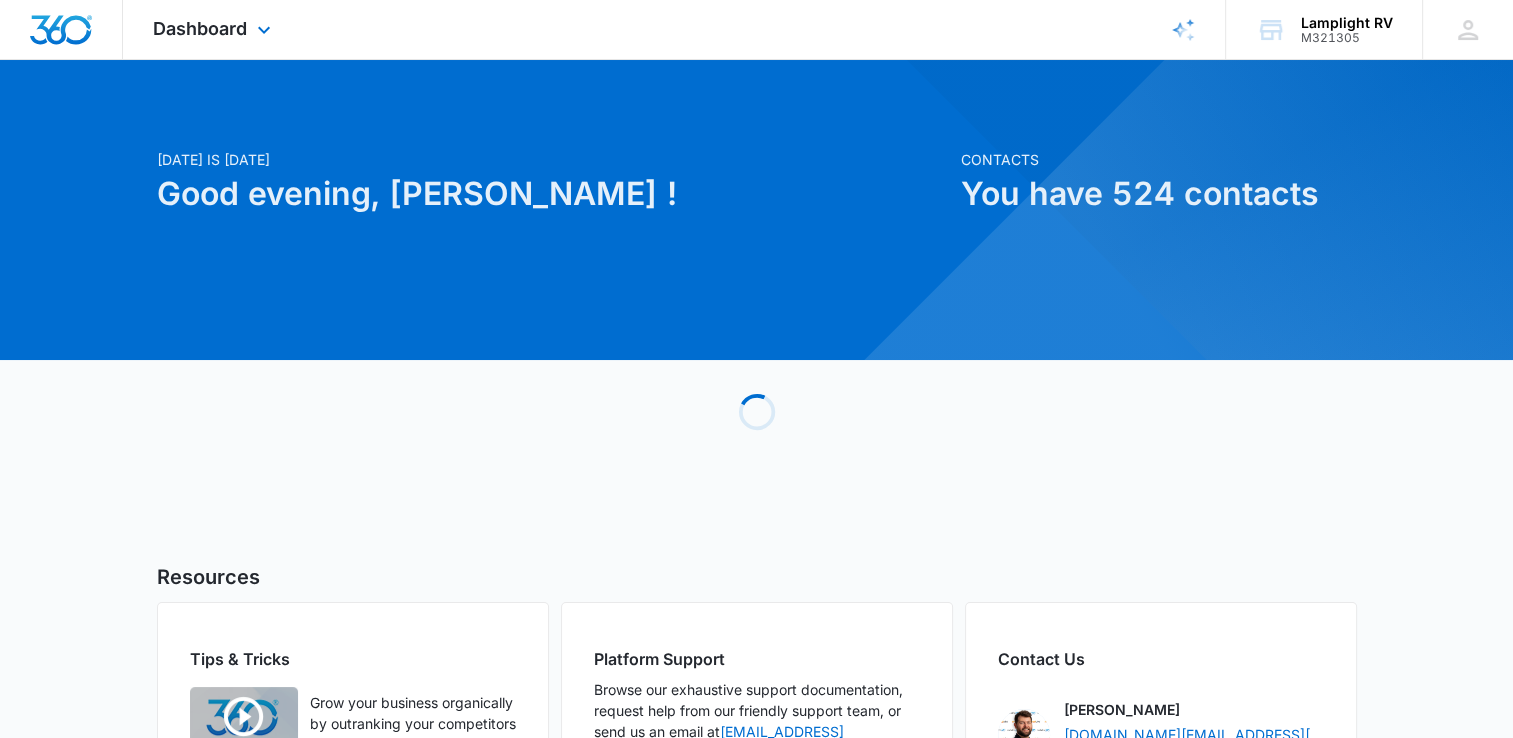 click 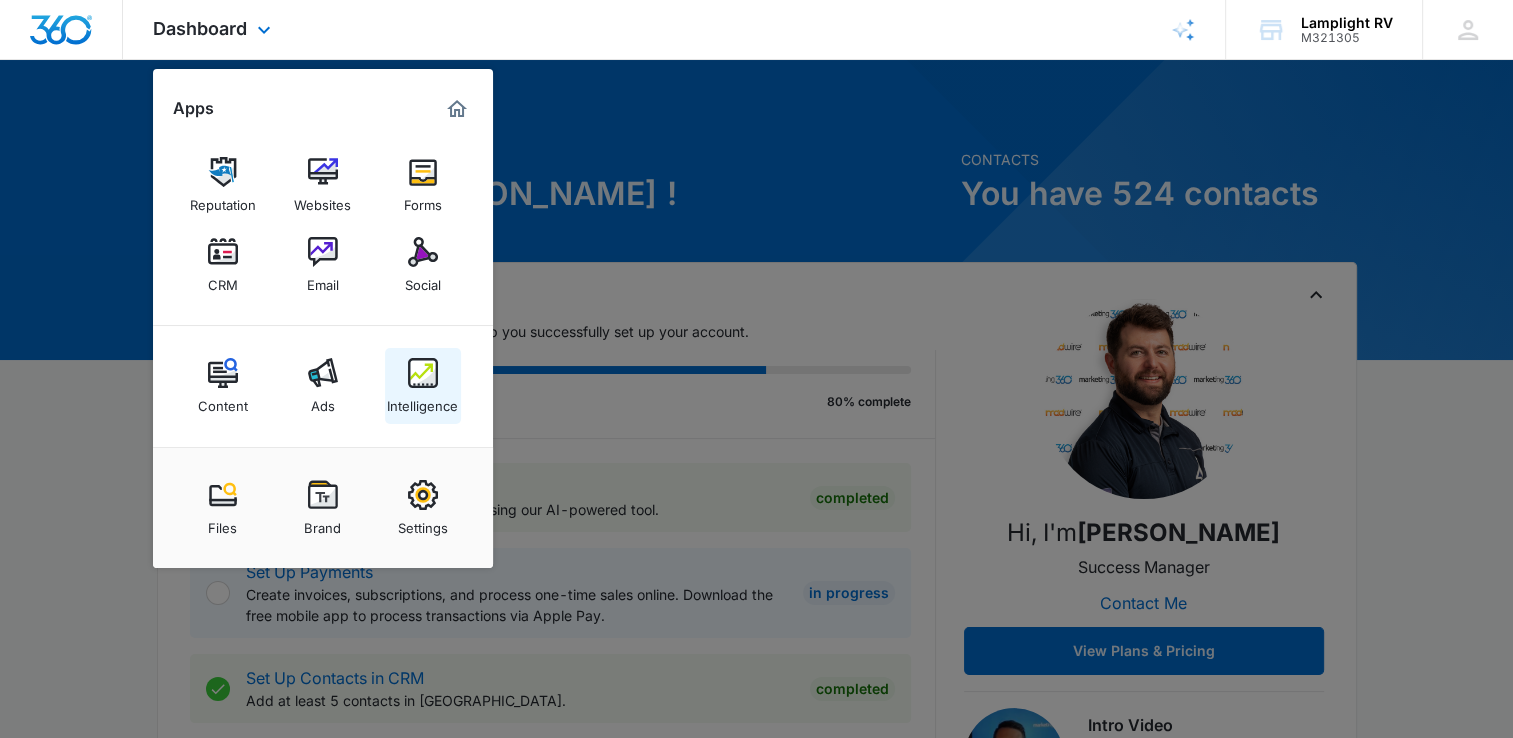 click at bounding box center (423, 373) 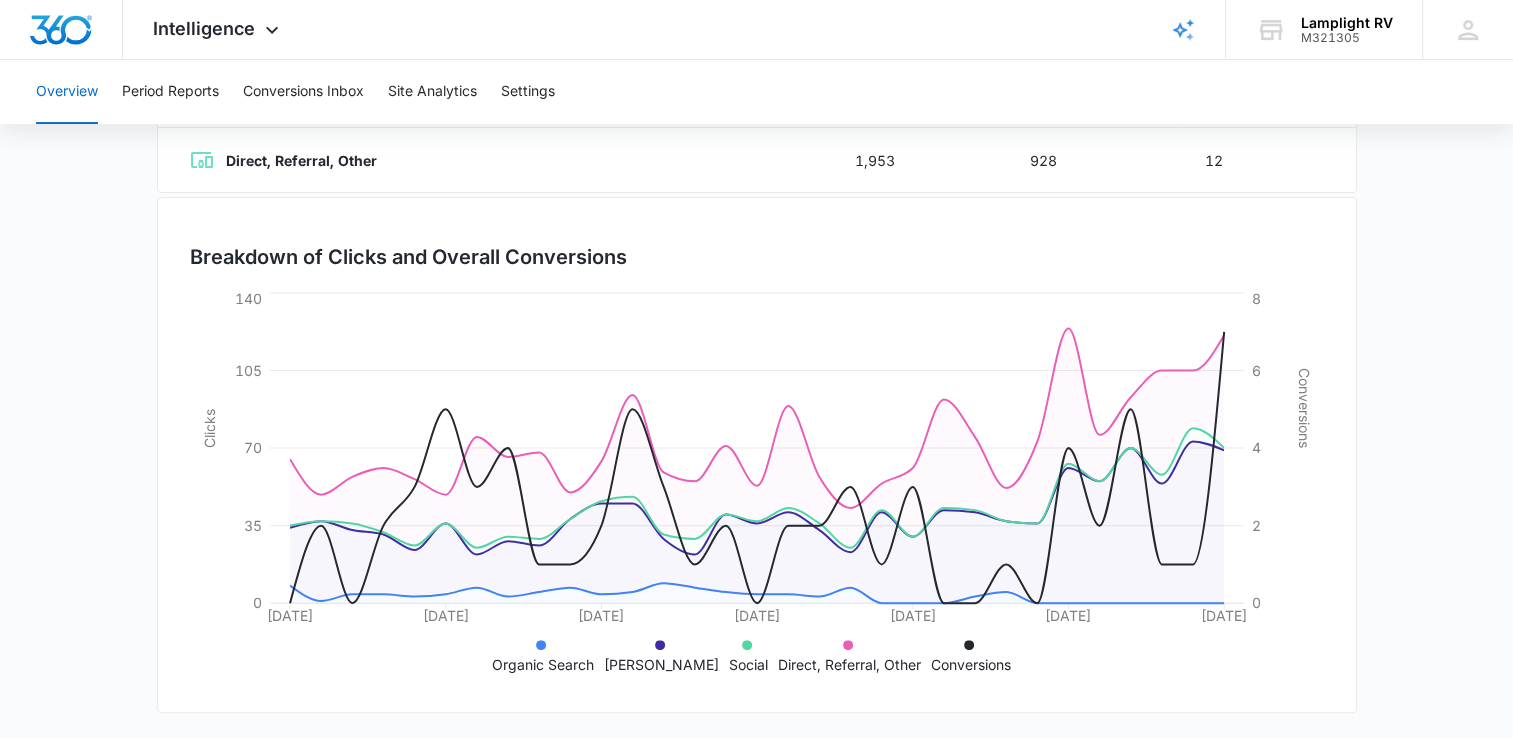 scroll, scrollTop: 0, scrollLeft: 0, axis: both 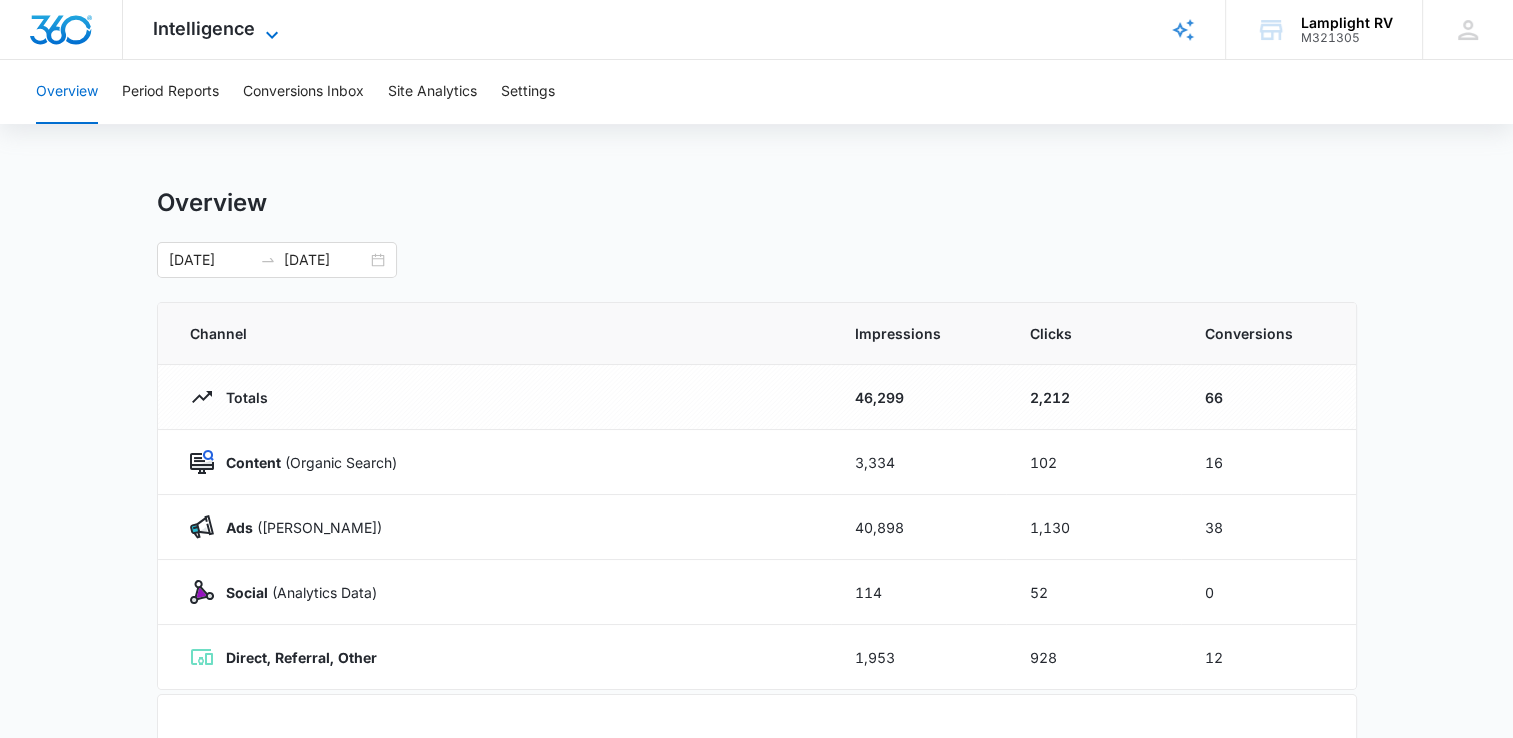 click on "Intelligence" at bounding box center (204, 28) 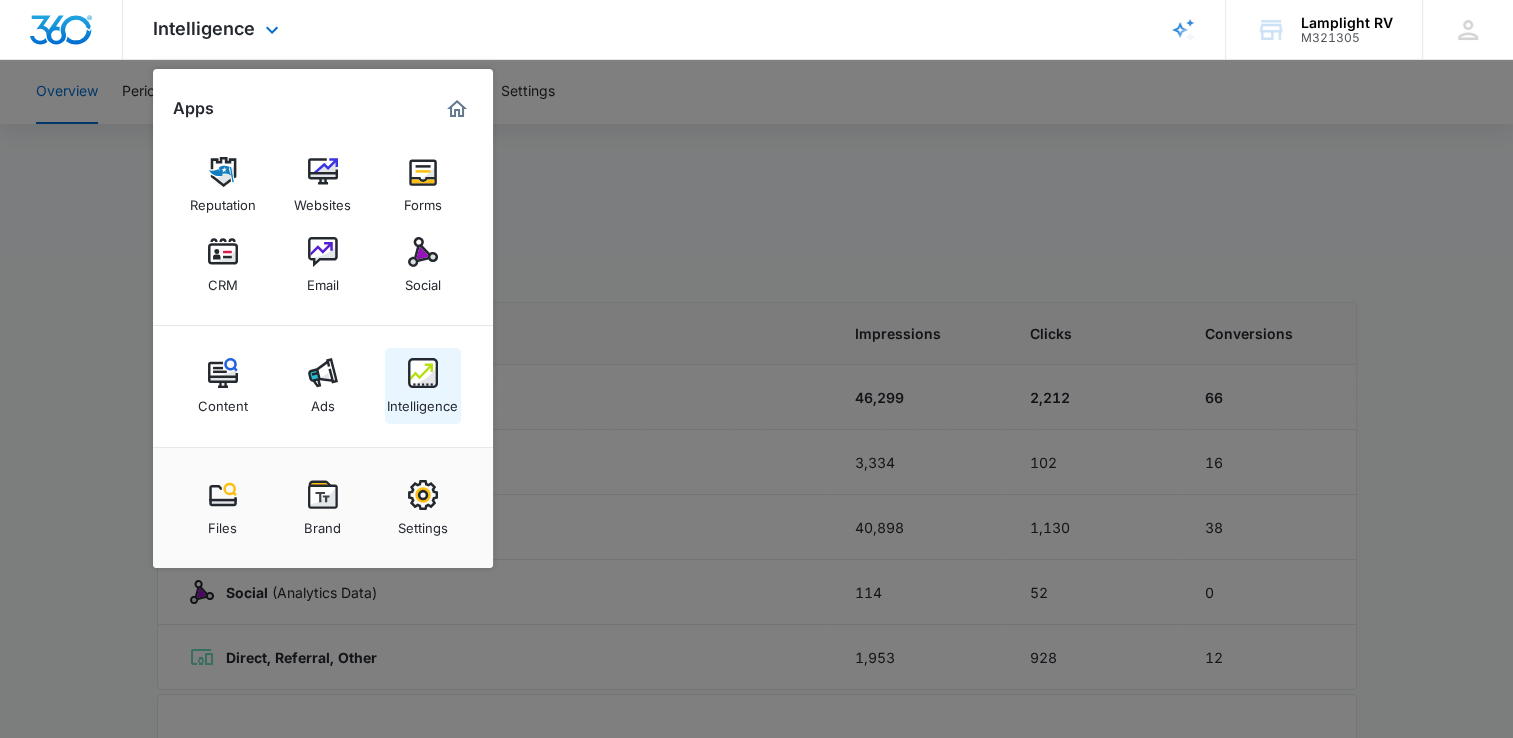 click at bounding box center [423, 373] 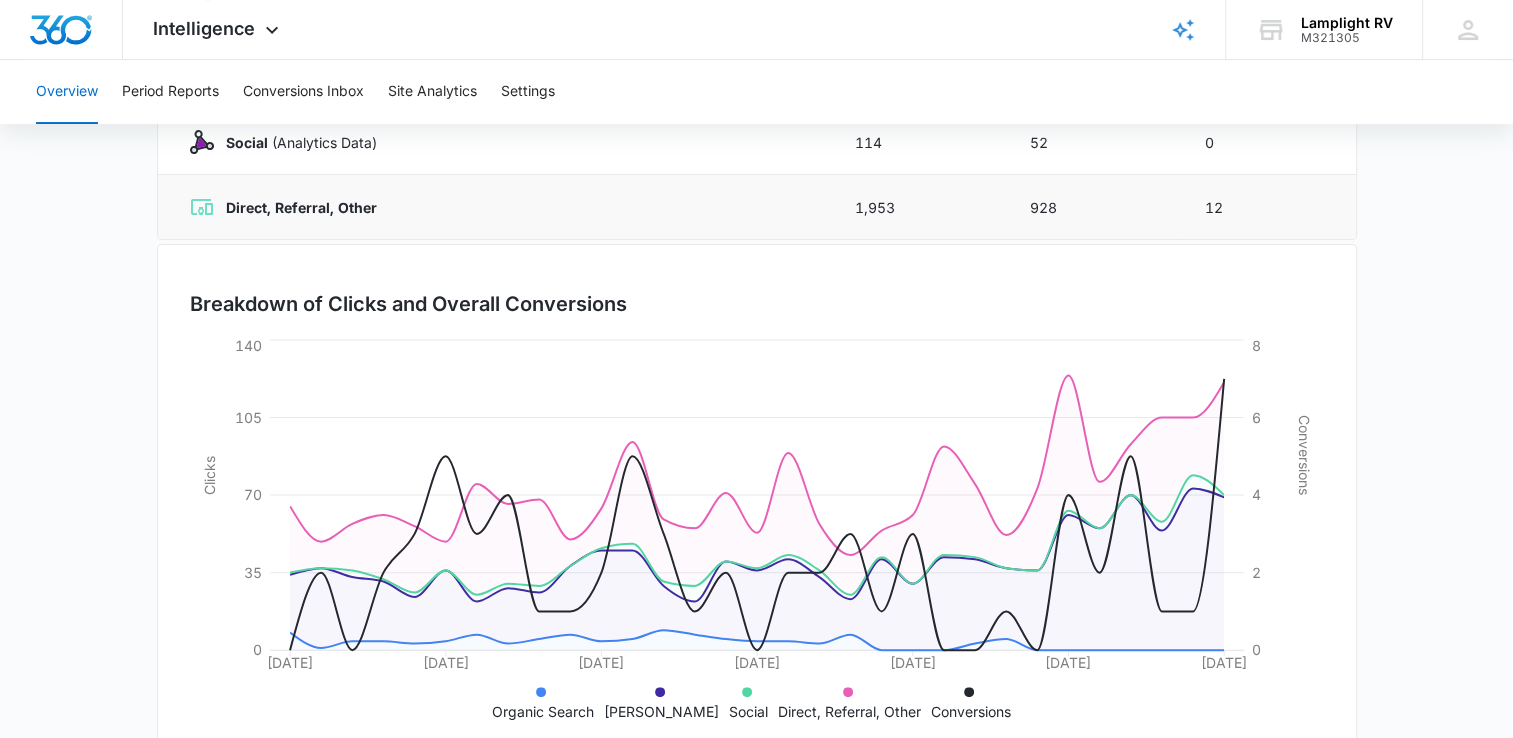 scroll, scrollTop: 497, scrollLeft: 0, axis: vertical 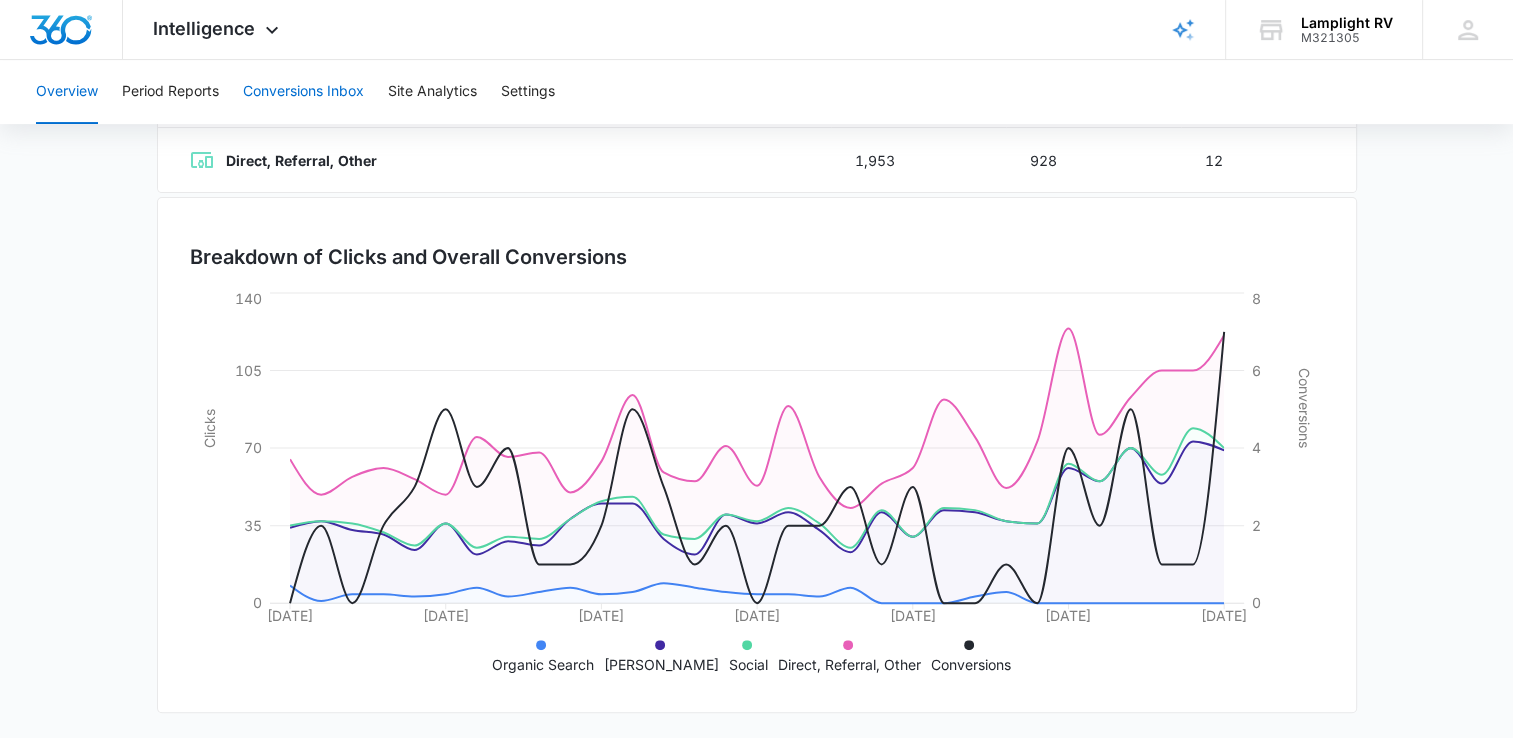 click on "Conversions Inbox" at bounding box center [303, 92] 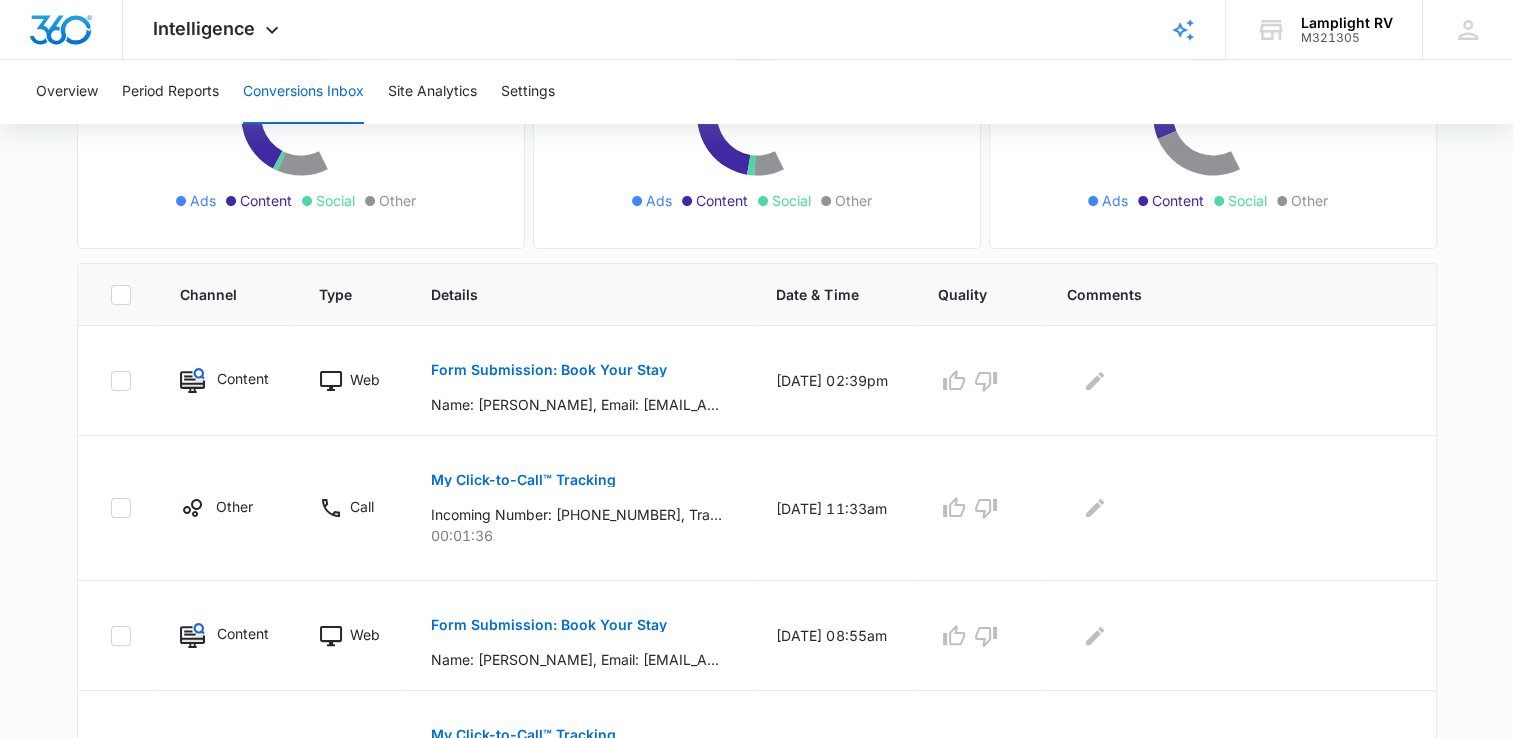 scroll, scrollTop: 344, scrollLeft: 0, axis: vertical 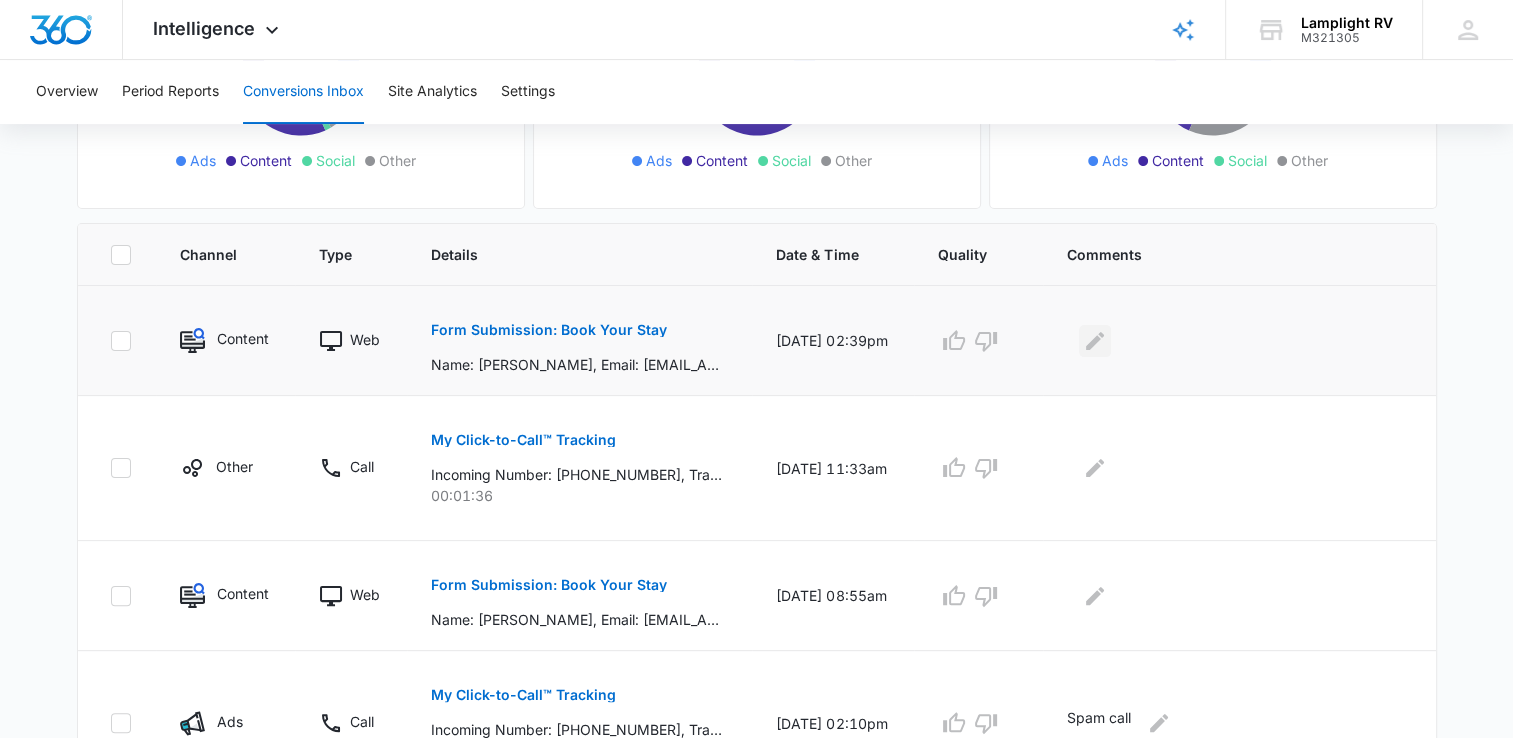 click 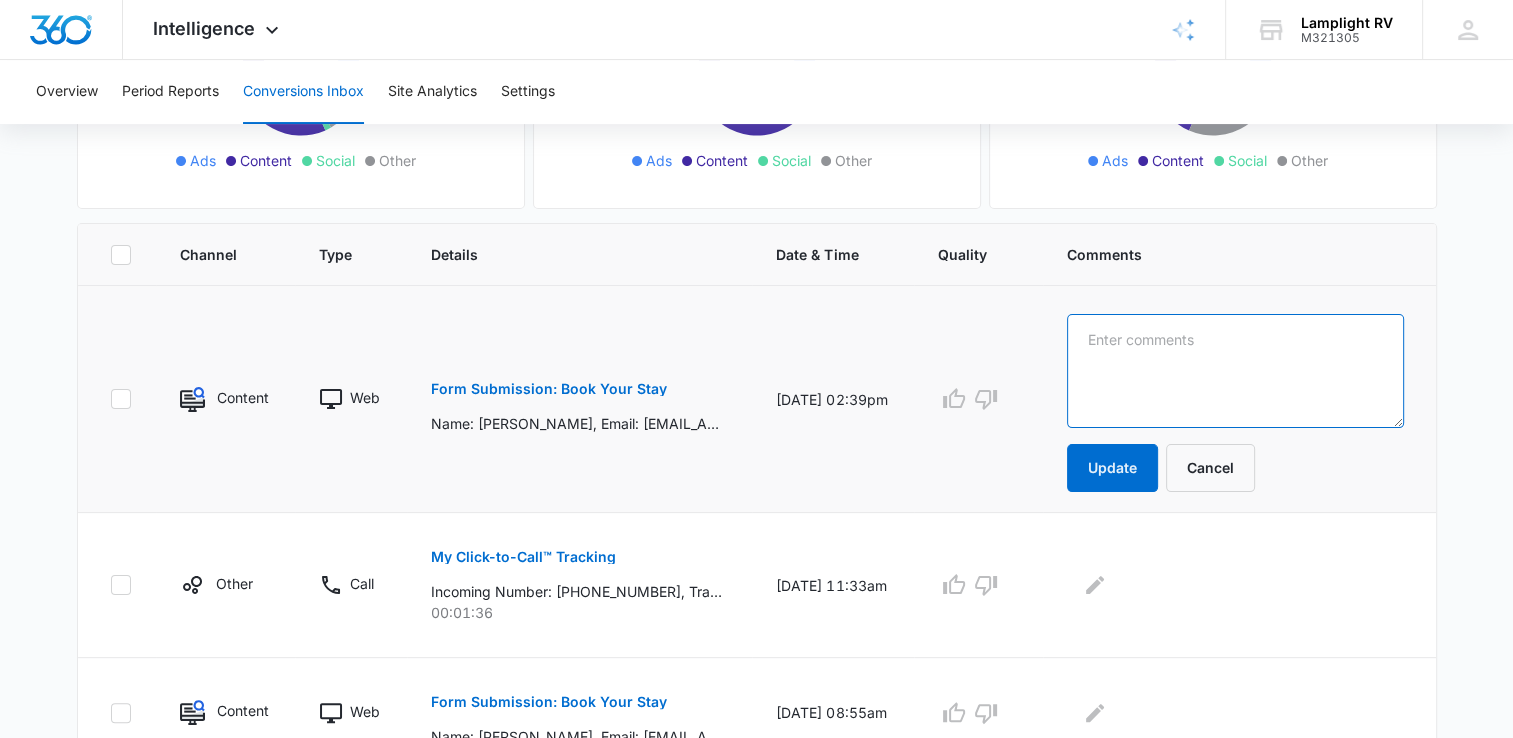 click at bounding box center (1235, 371) 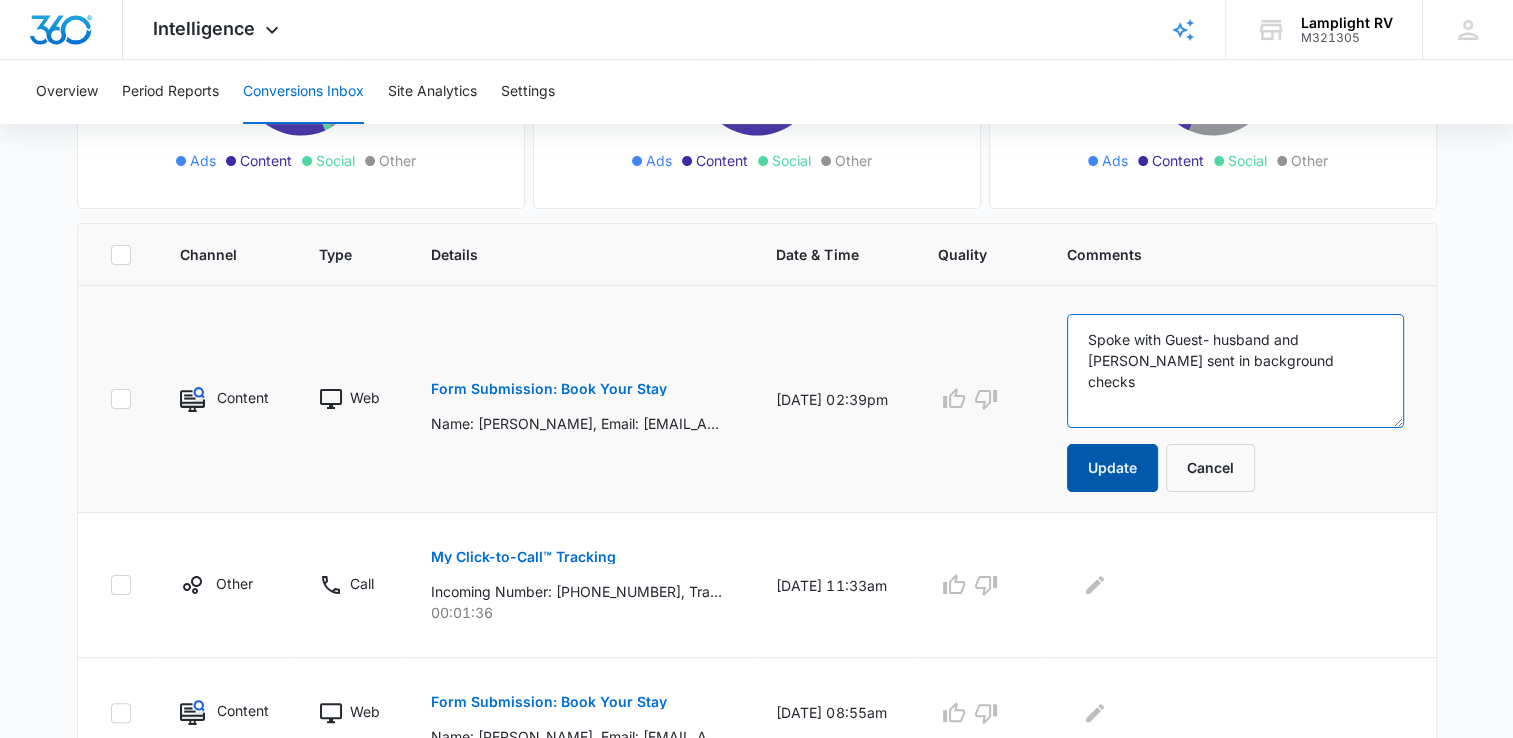 type on "Spoke with Guest- husband and emilee sent in background checks" 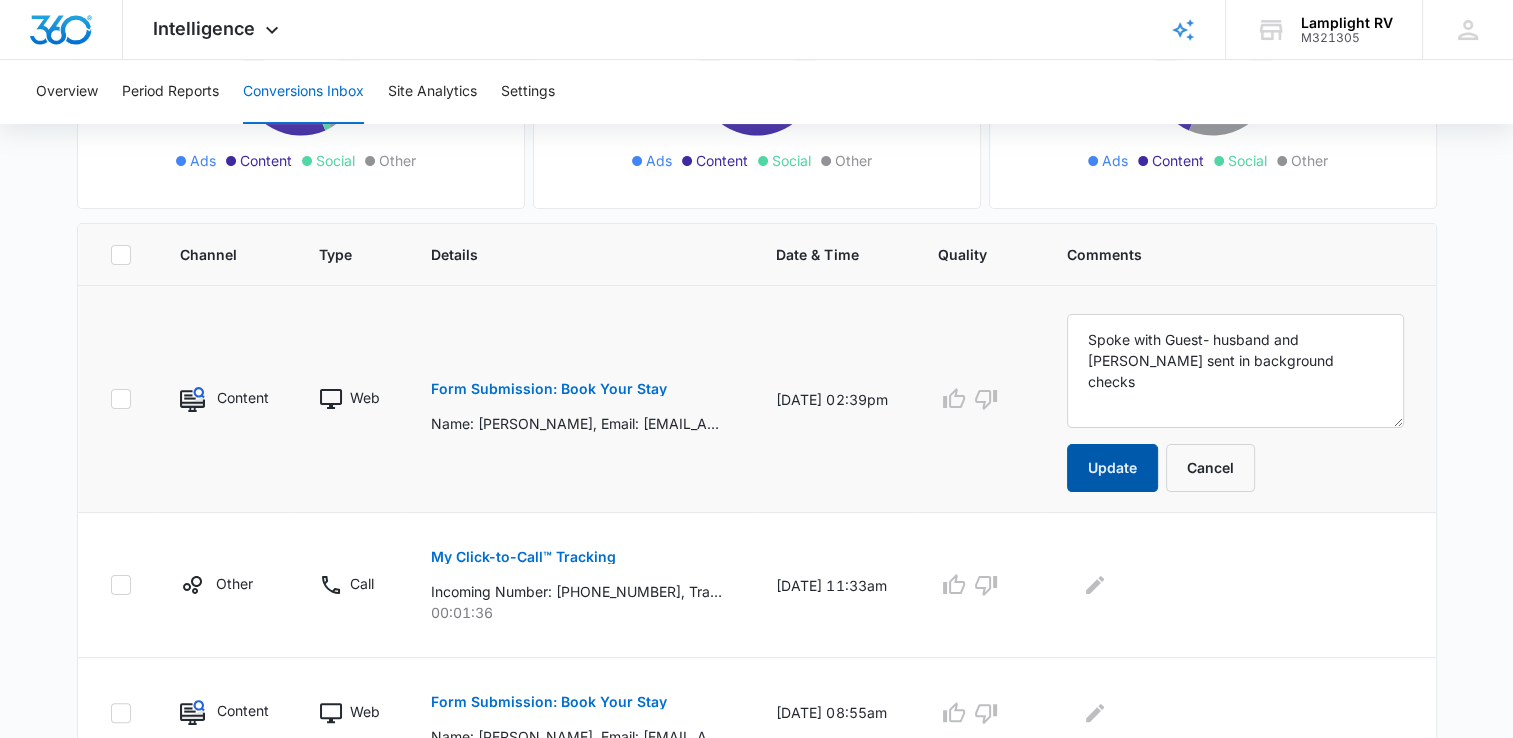 click on "Update" at bounding box center (1112, 468) 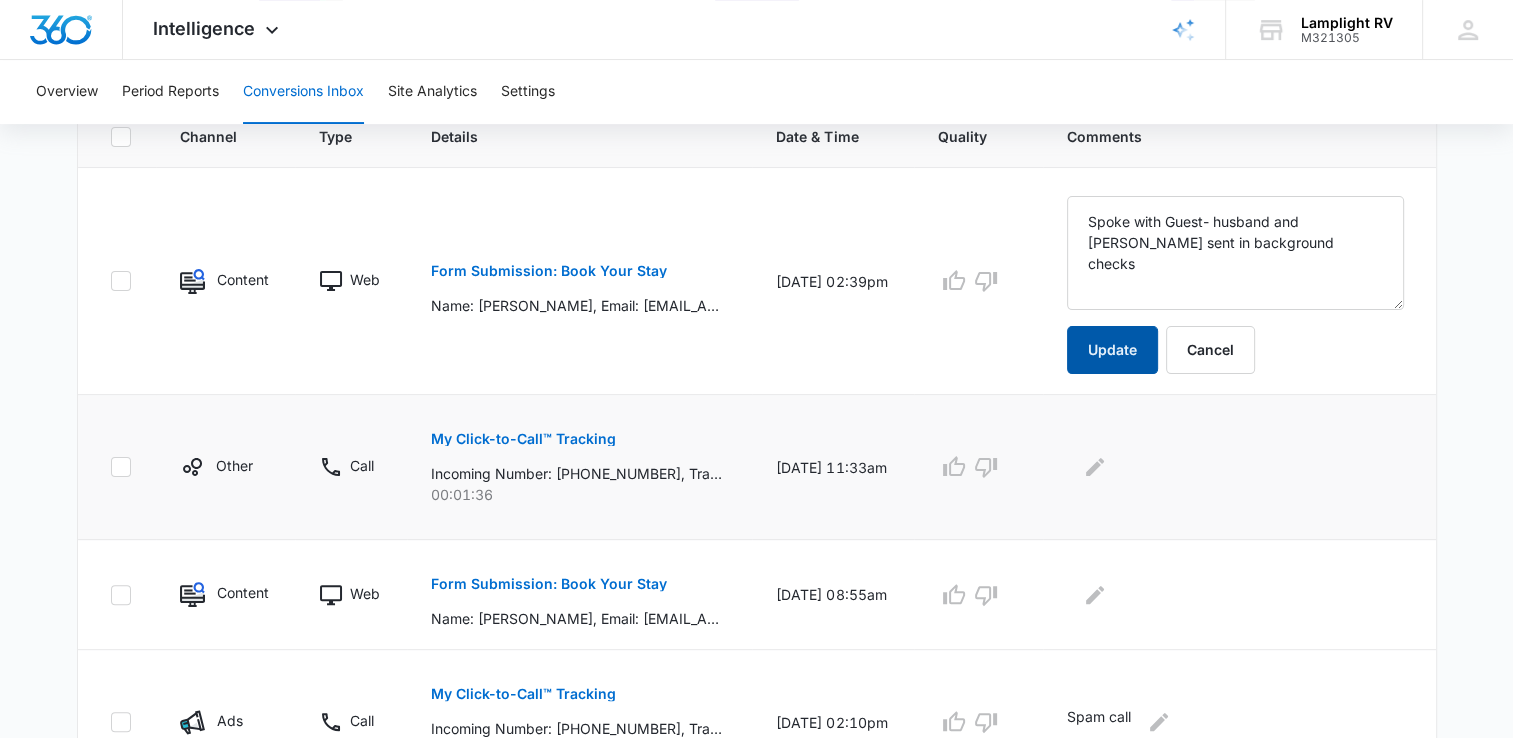 scroll, scrollTop: 472, scrollLeft: 0, axis: vertical 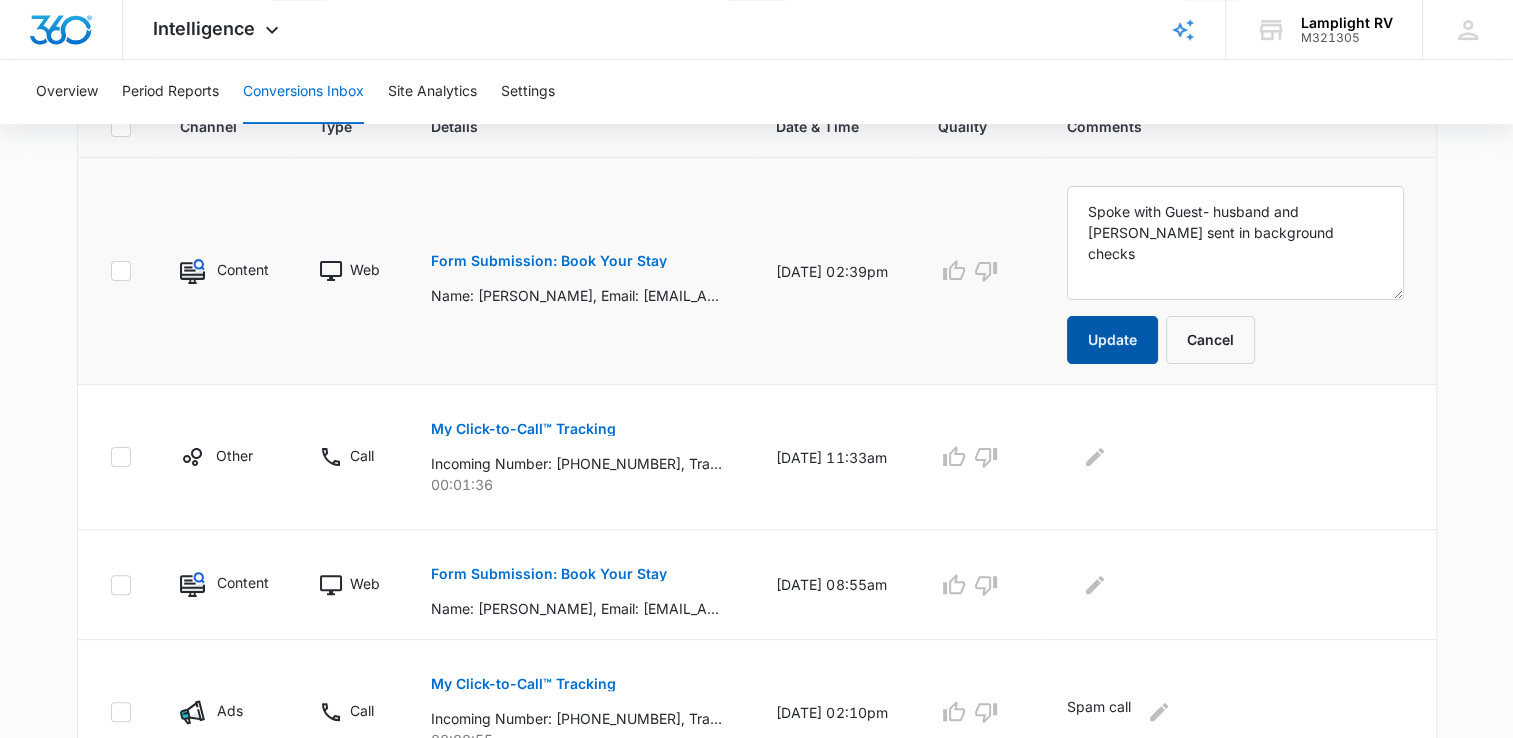 click on "Update" at bounding box center [1112, 340] 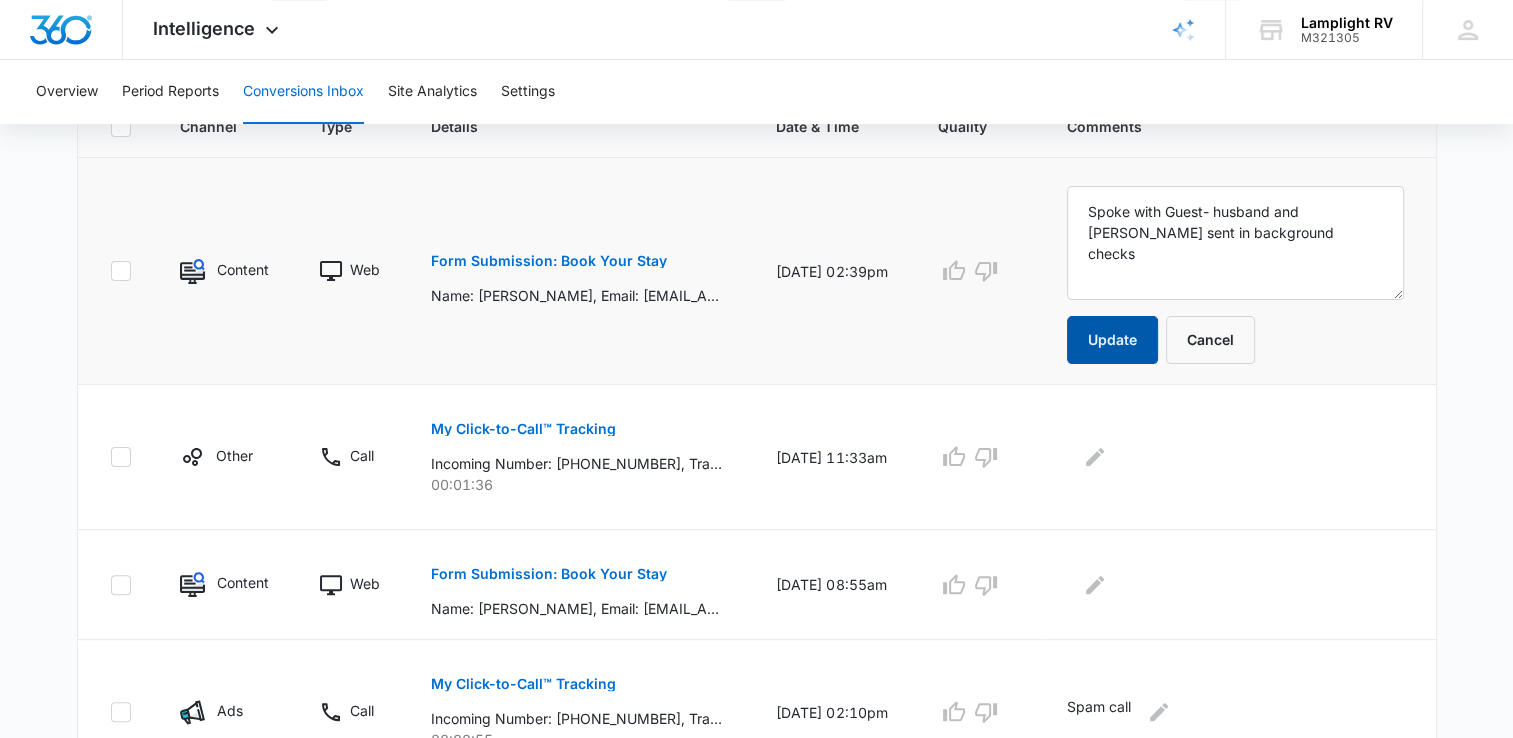 scroll, scrollTop: 591, scrollLeft: 0, axis: vertical 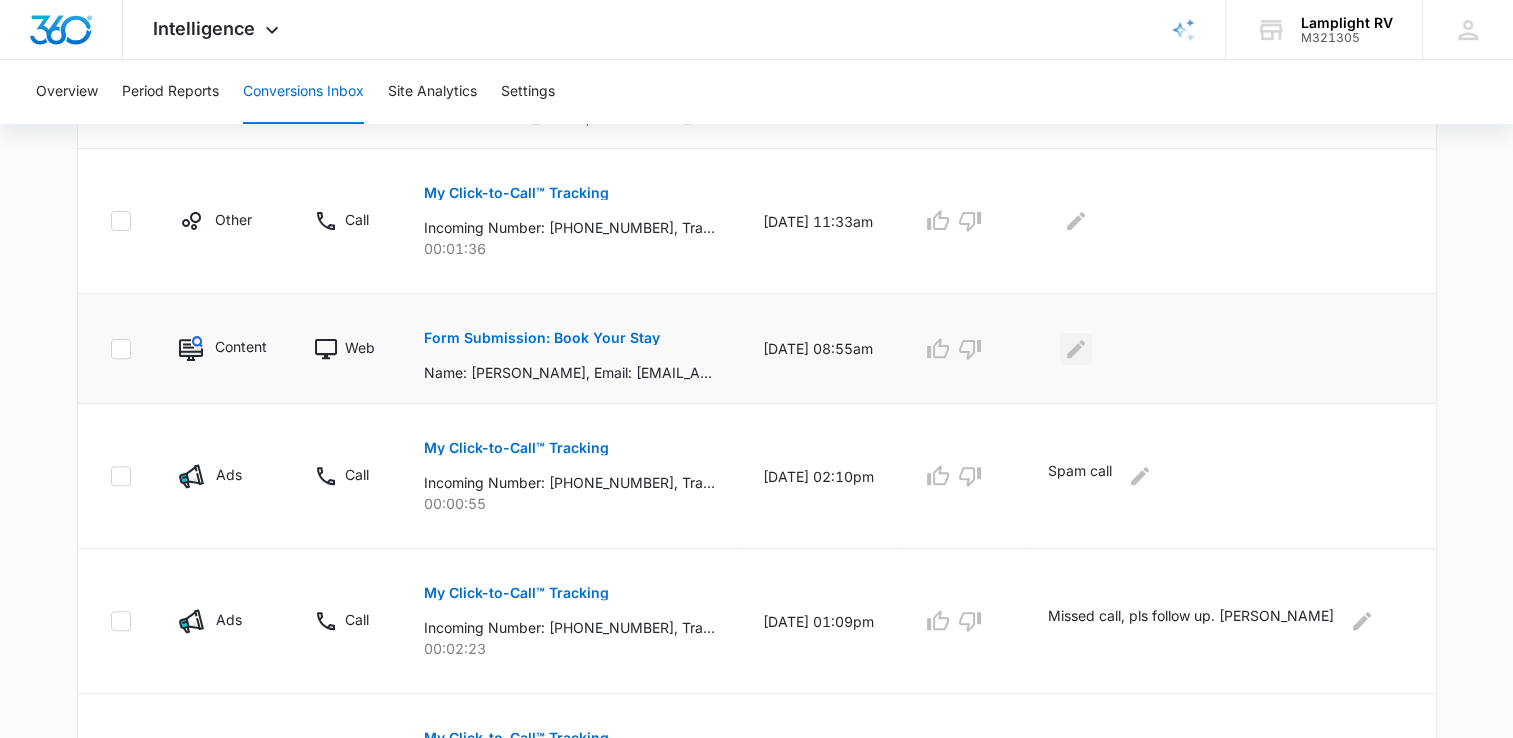 click 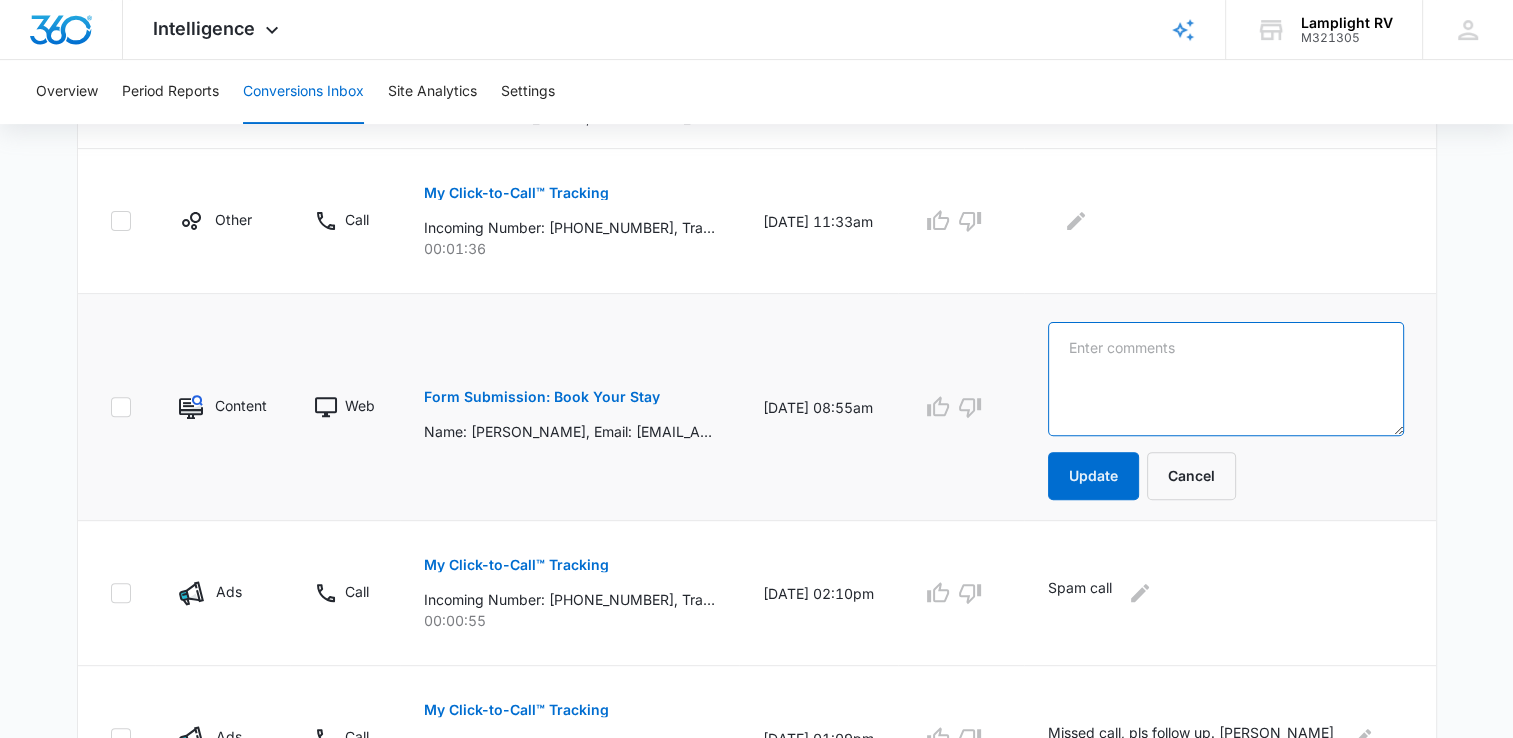 click at bounding box center [1226, 379] 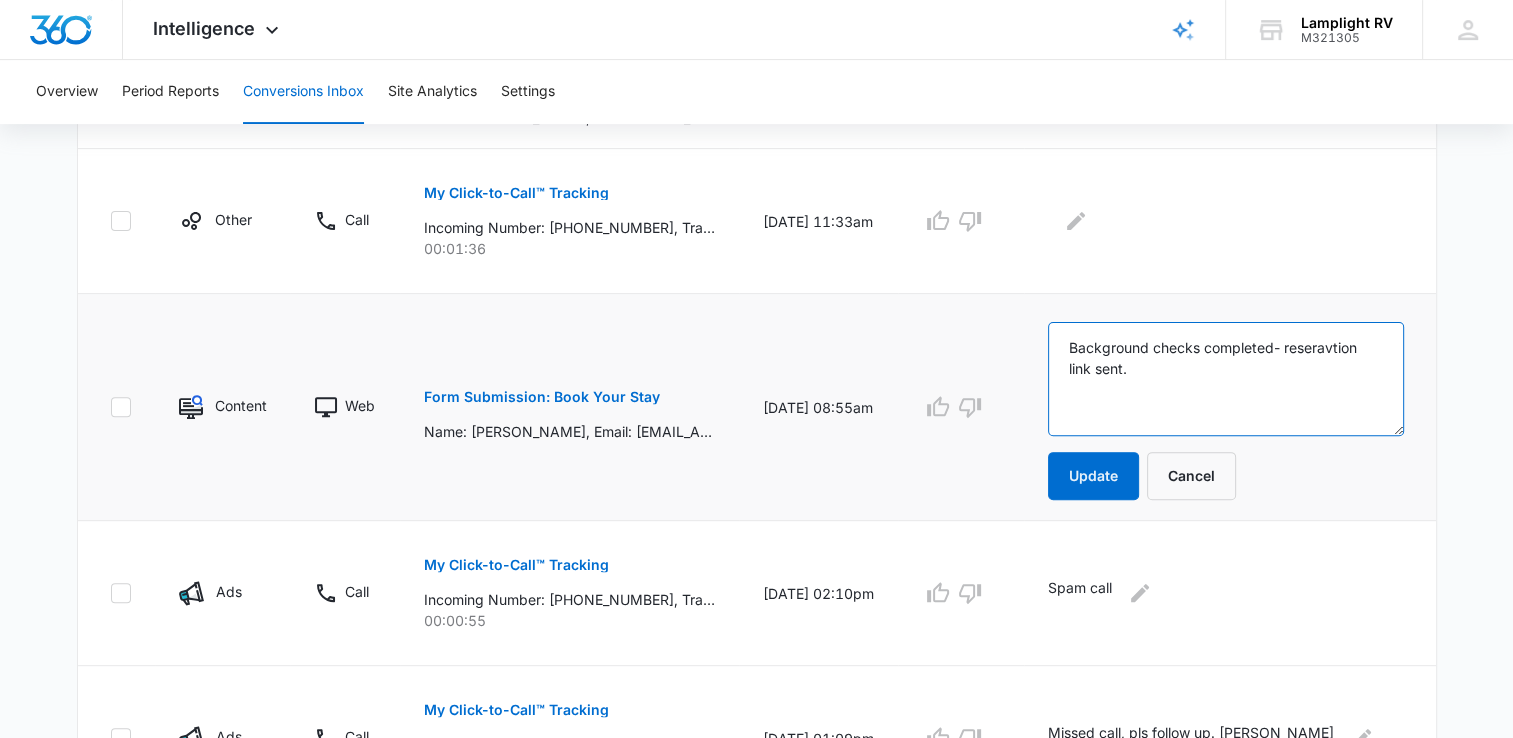 click on "Background checks completed- reseravtion link sent." at bounding box center (1226, 379) 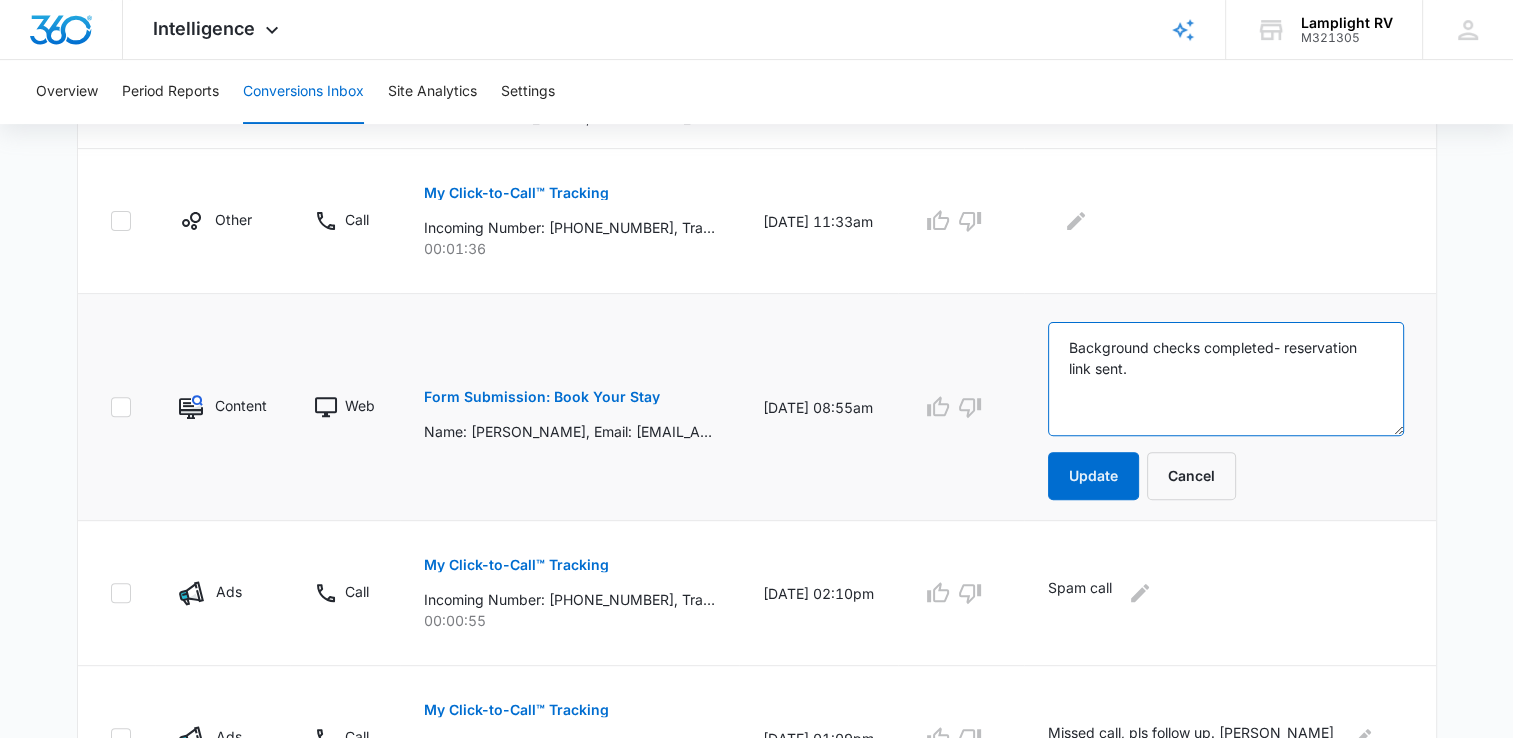 click on "Background checks completed- reservation link sent." at bounding box center (1226, 379) 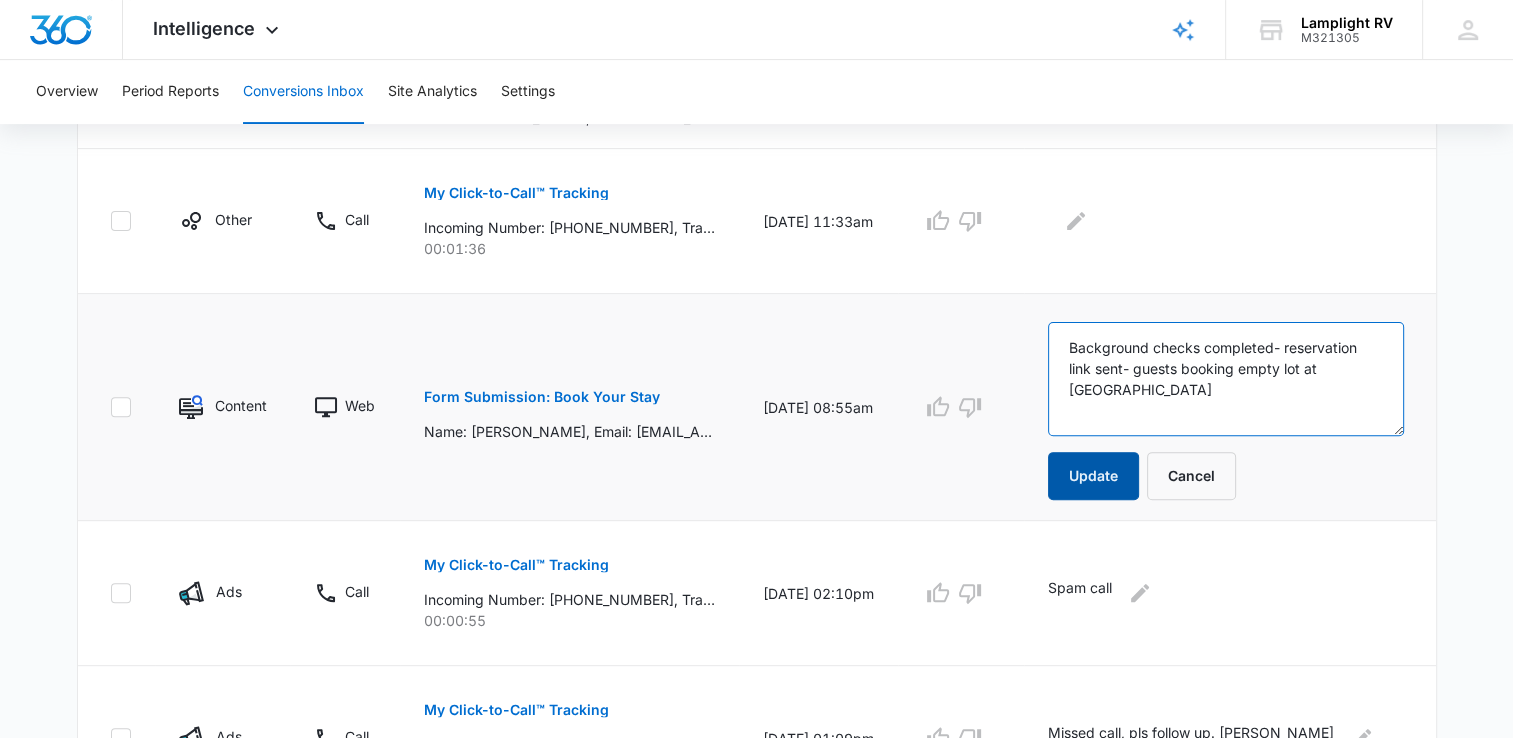 type on "Background checks completed- reservation link sent- guests booking empty lot at Skyline RV Park" 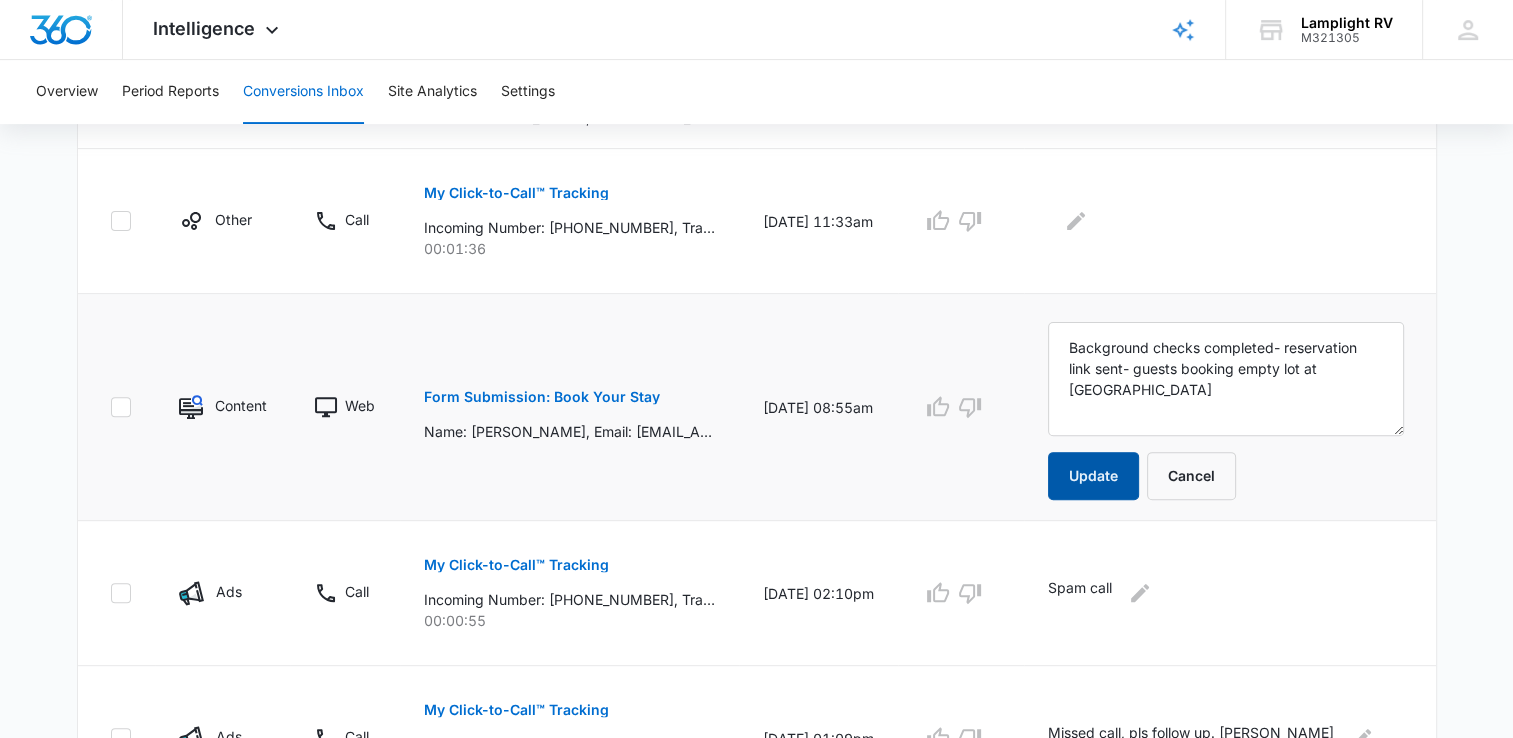 click on "Update" at bounding box center (1093, 476) 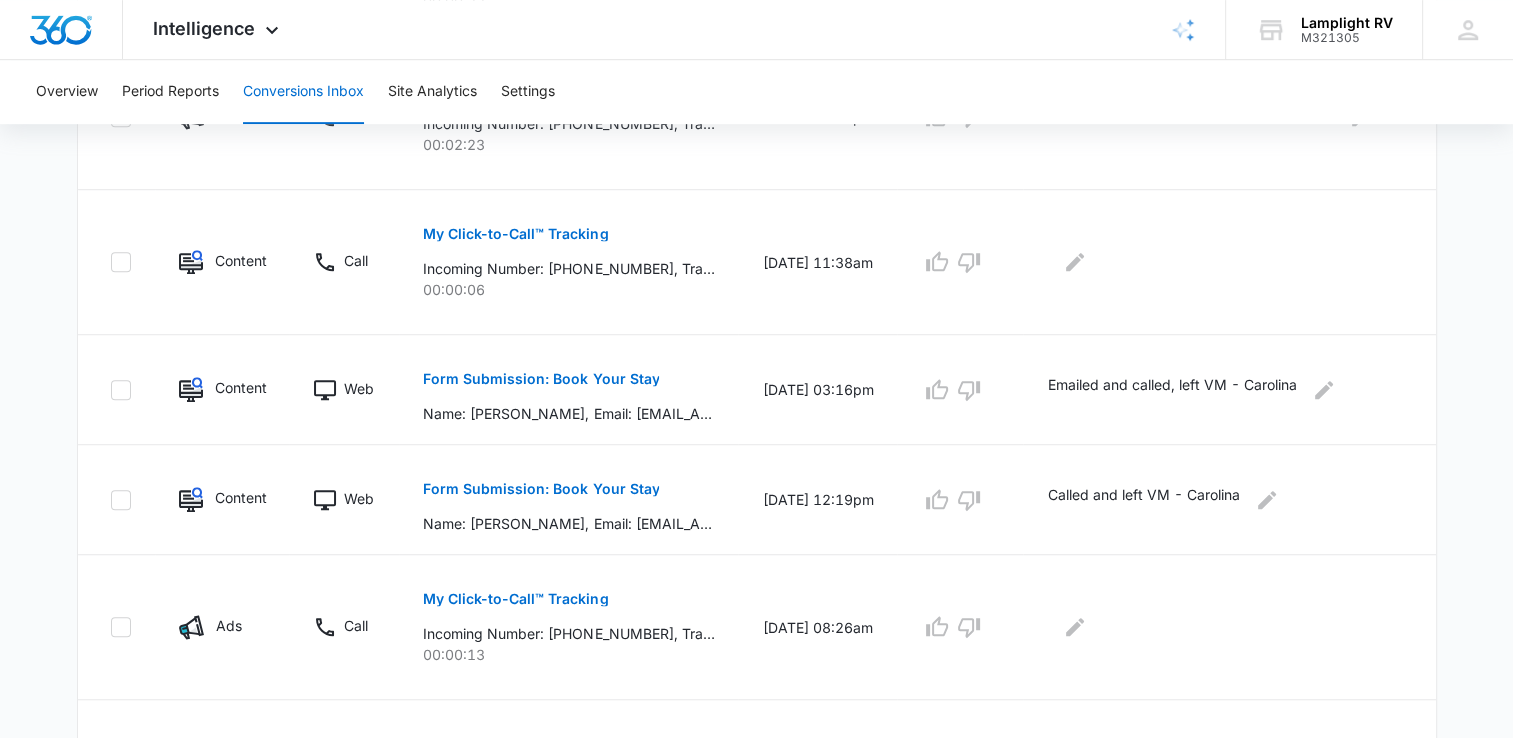 scroll, scrollTop: 1151, scrollLeft: 0, axis: vertical 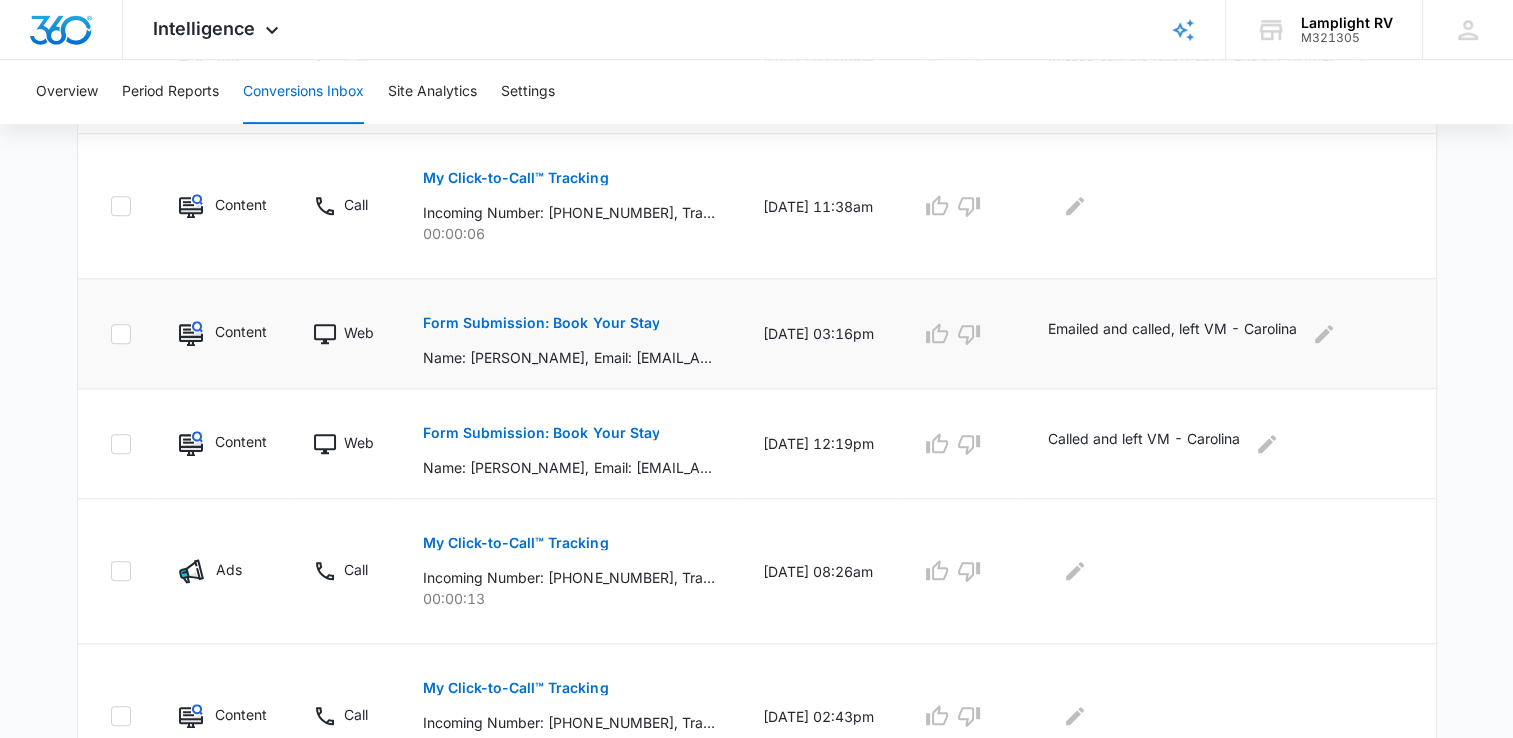click on "Emailed and called, left VM - Carolina" at bounding box center (1225, 334) 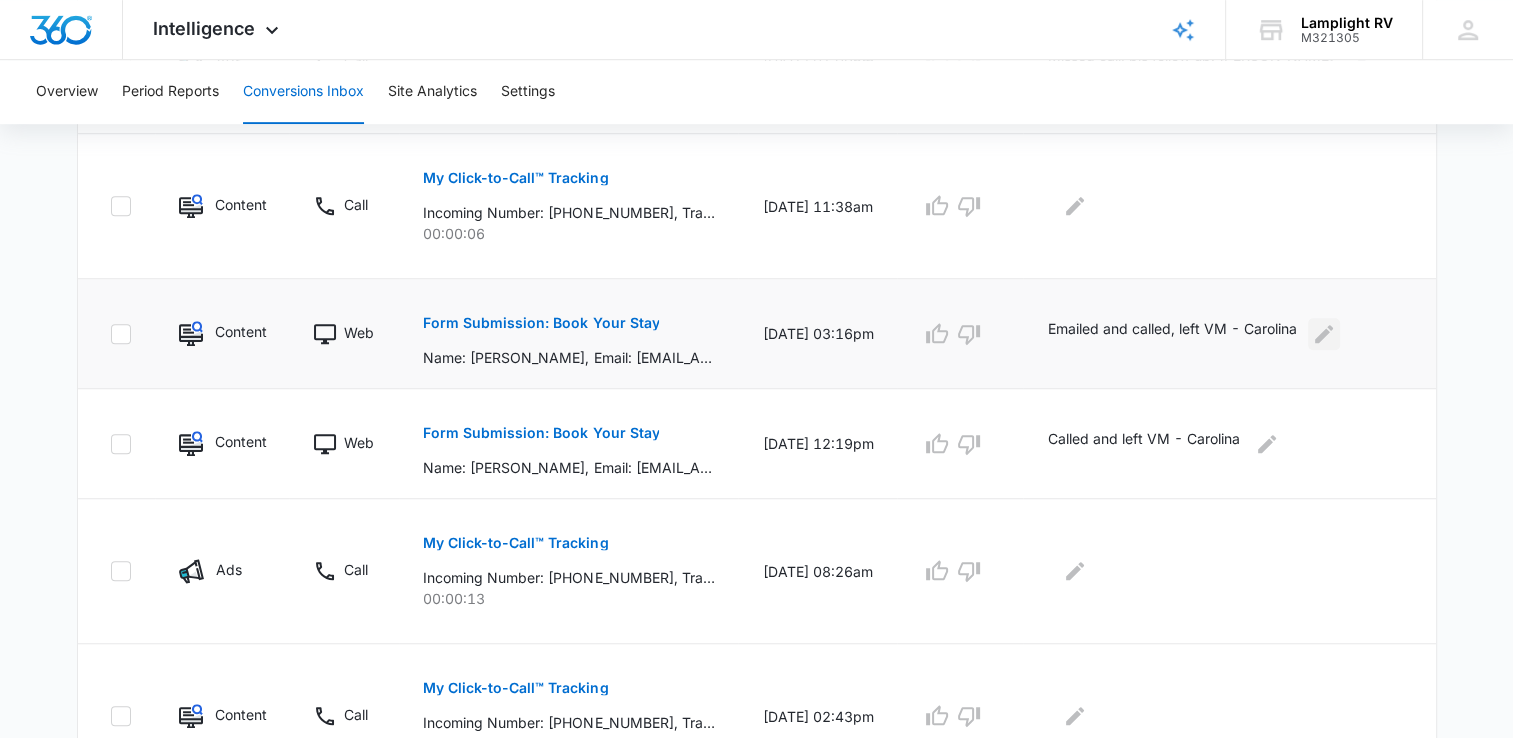 click 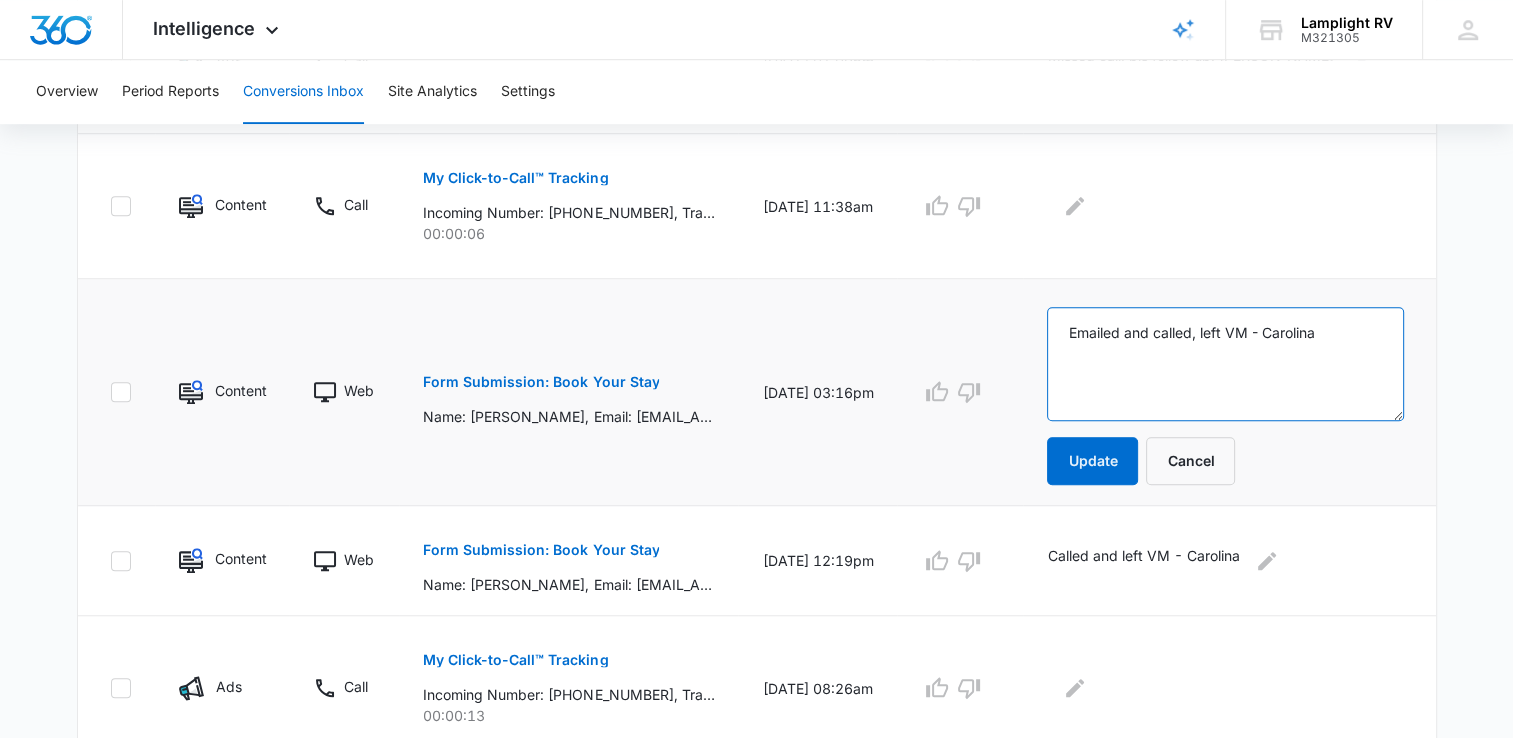 click on "Emailed and called, left VM - Carolina" at bounding box center (1225, 364) 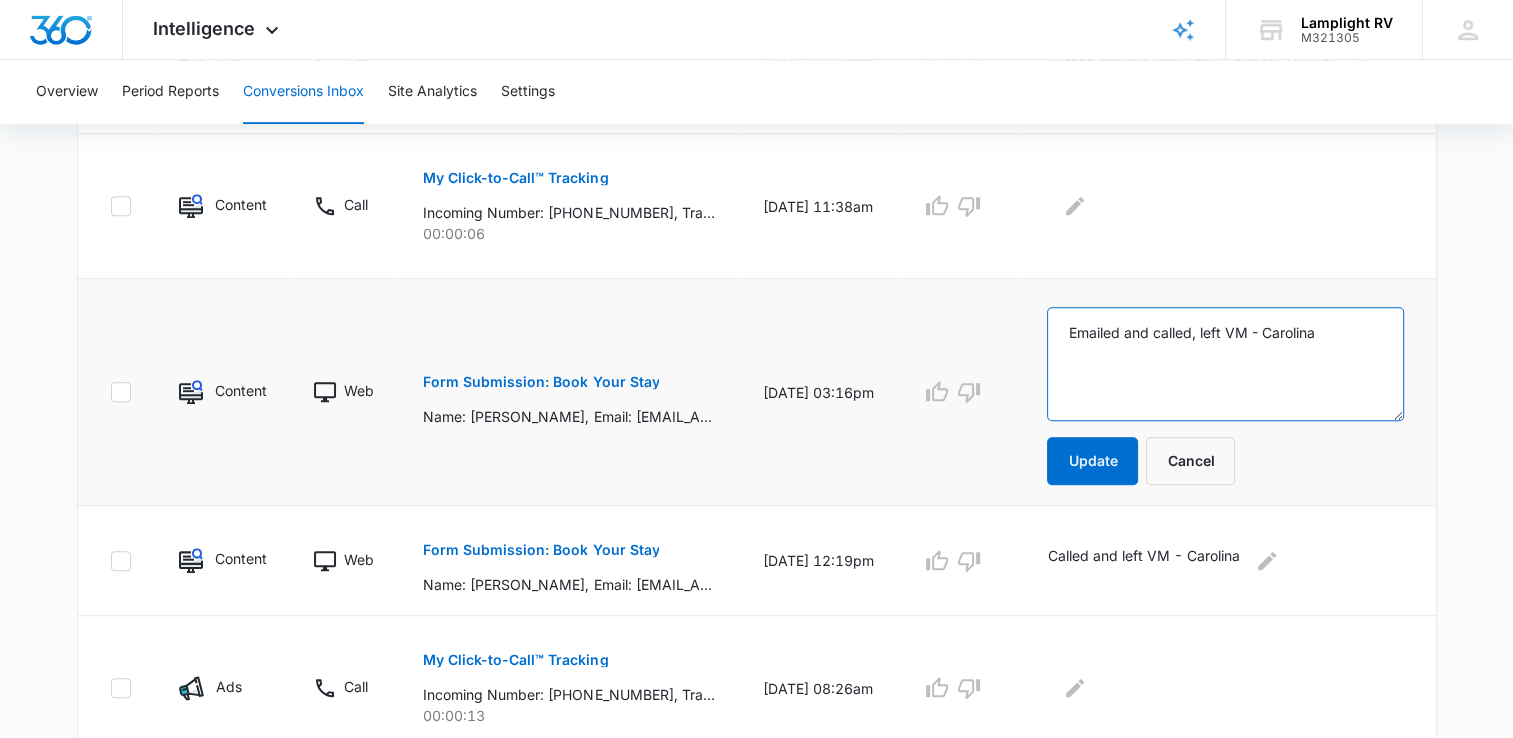 click on "Emailed and called, left VM - Carolina" at bounding box center [1225, 364] 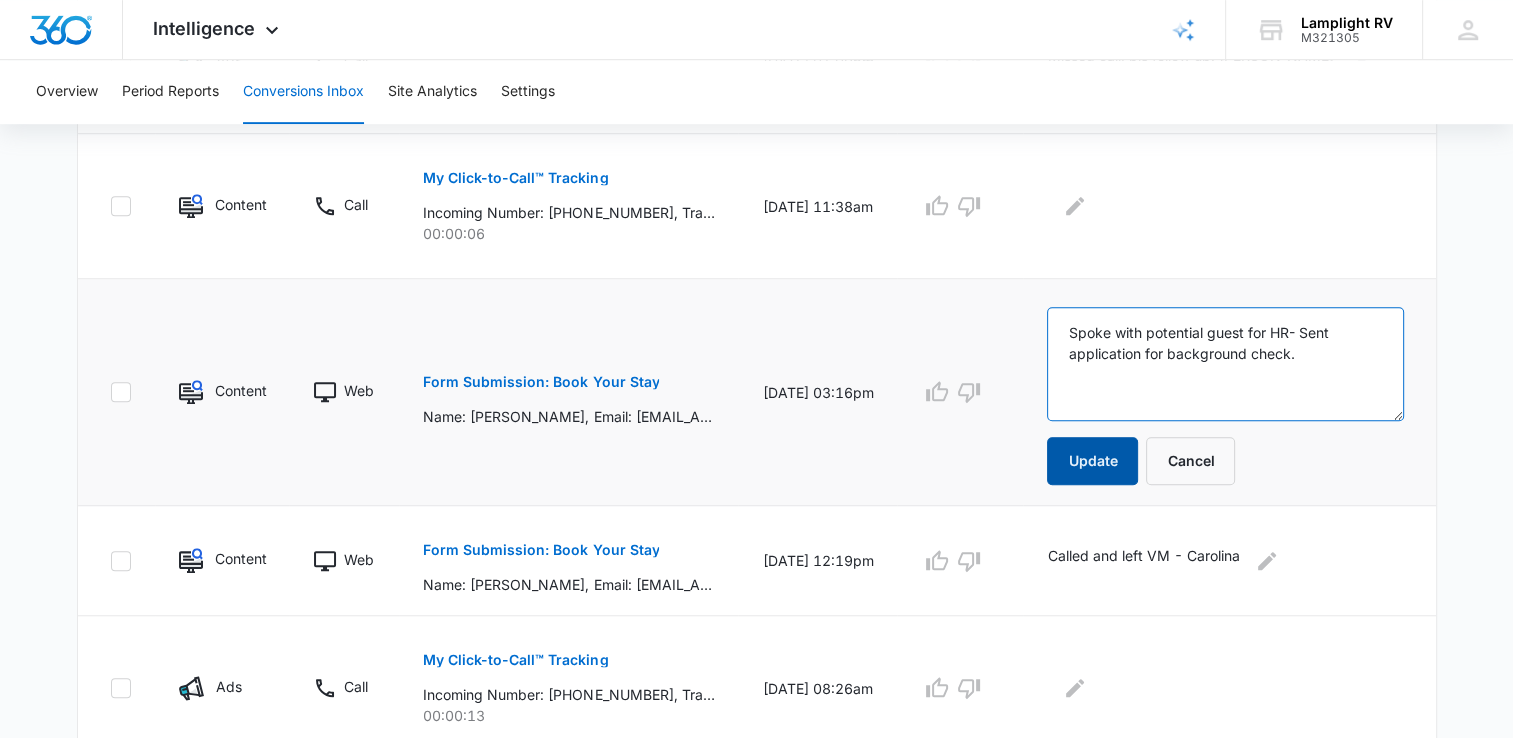 type on "Spoke with potential guest for HR- Sent application for background check." 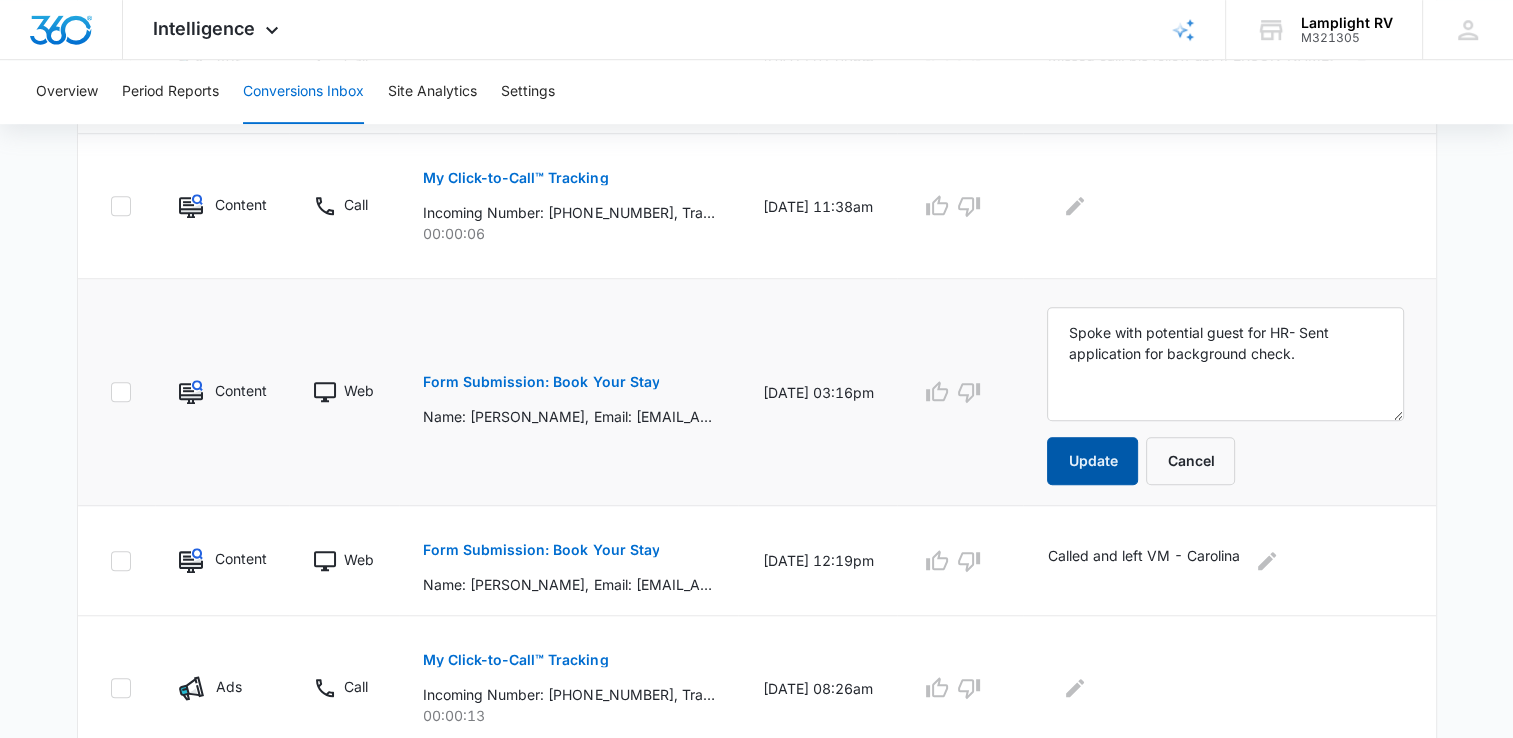 click on "Update" at bounding box center (1092, 461) 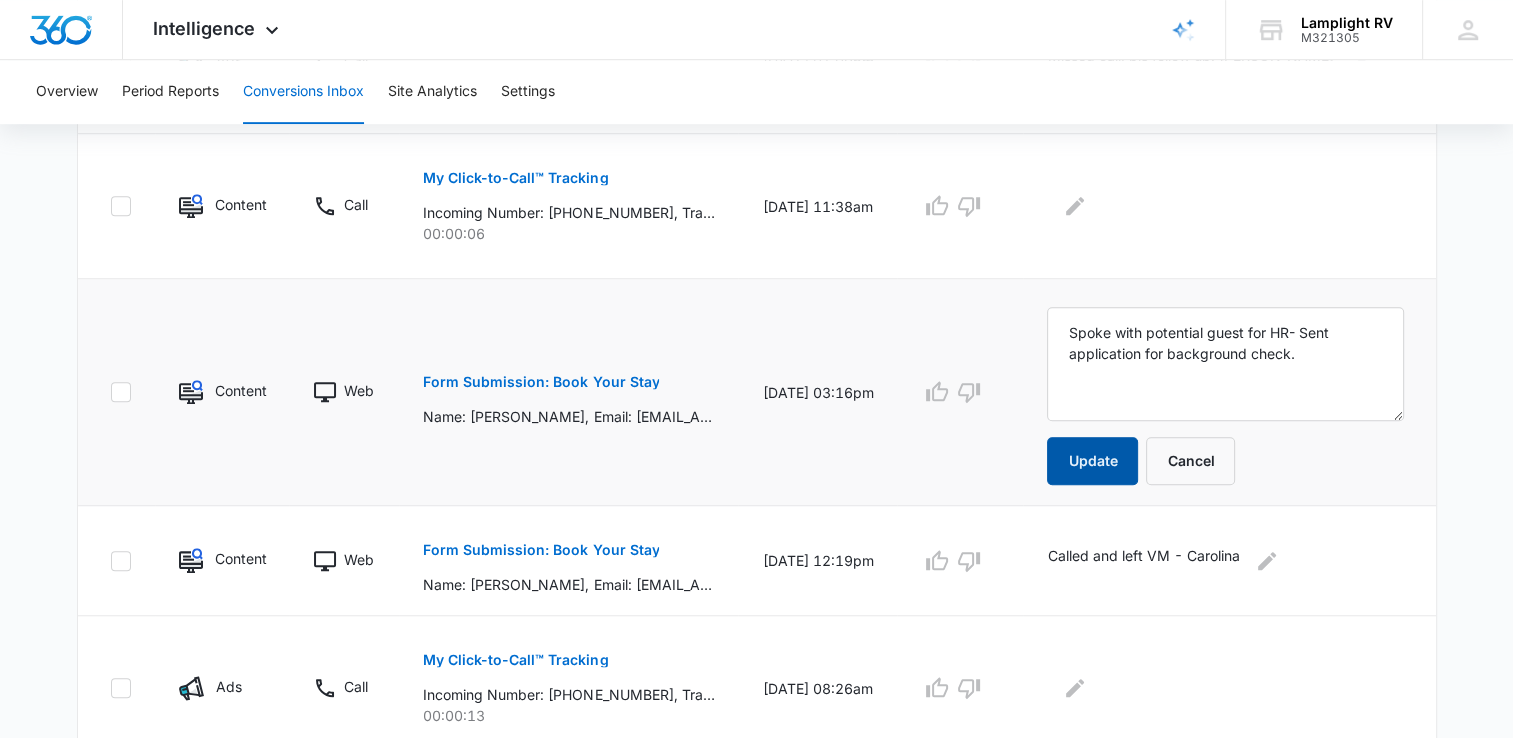 click on "Update" at bounding box center (1092, 461) 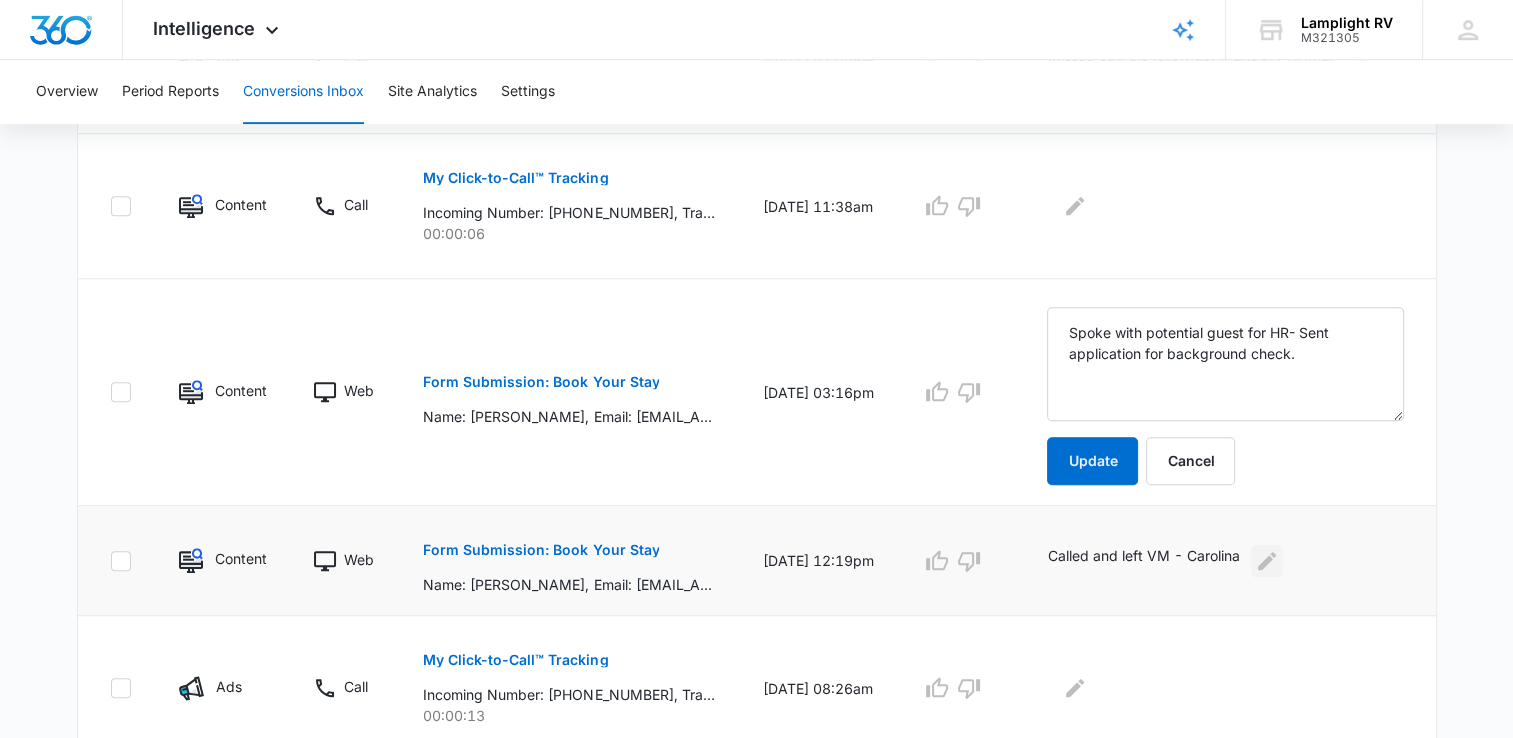click 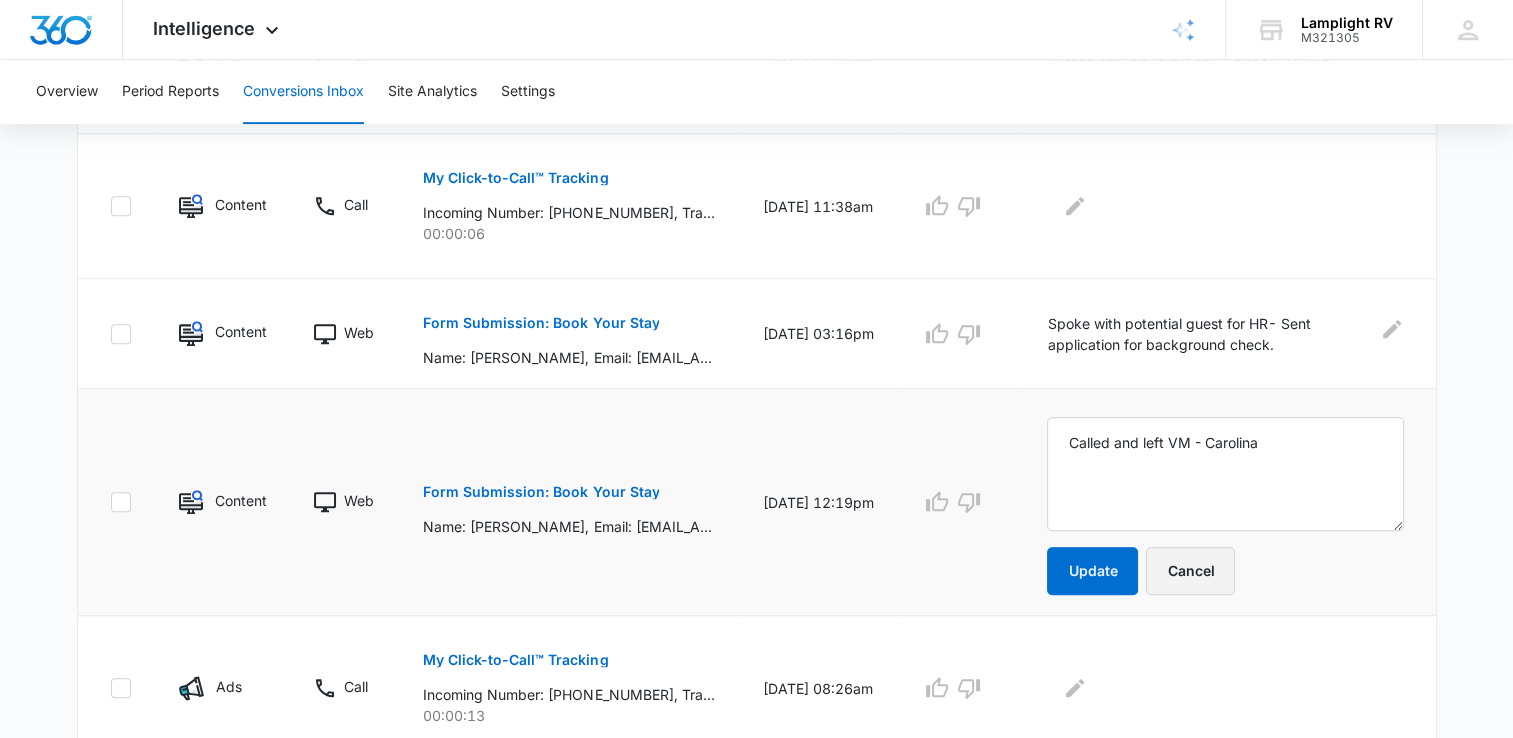 drag, startPoint x: 1289, startPoint y: 561, endPoint x: 1237, endPoint y: 560, distance: 52.009613 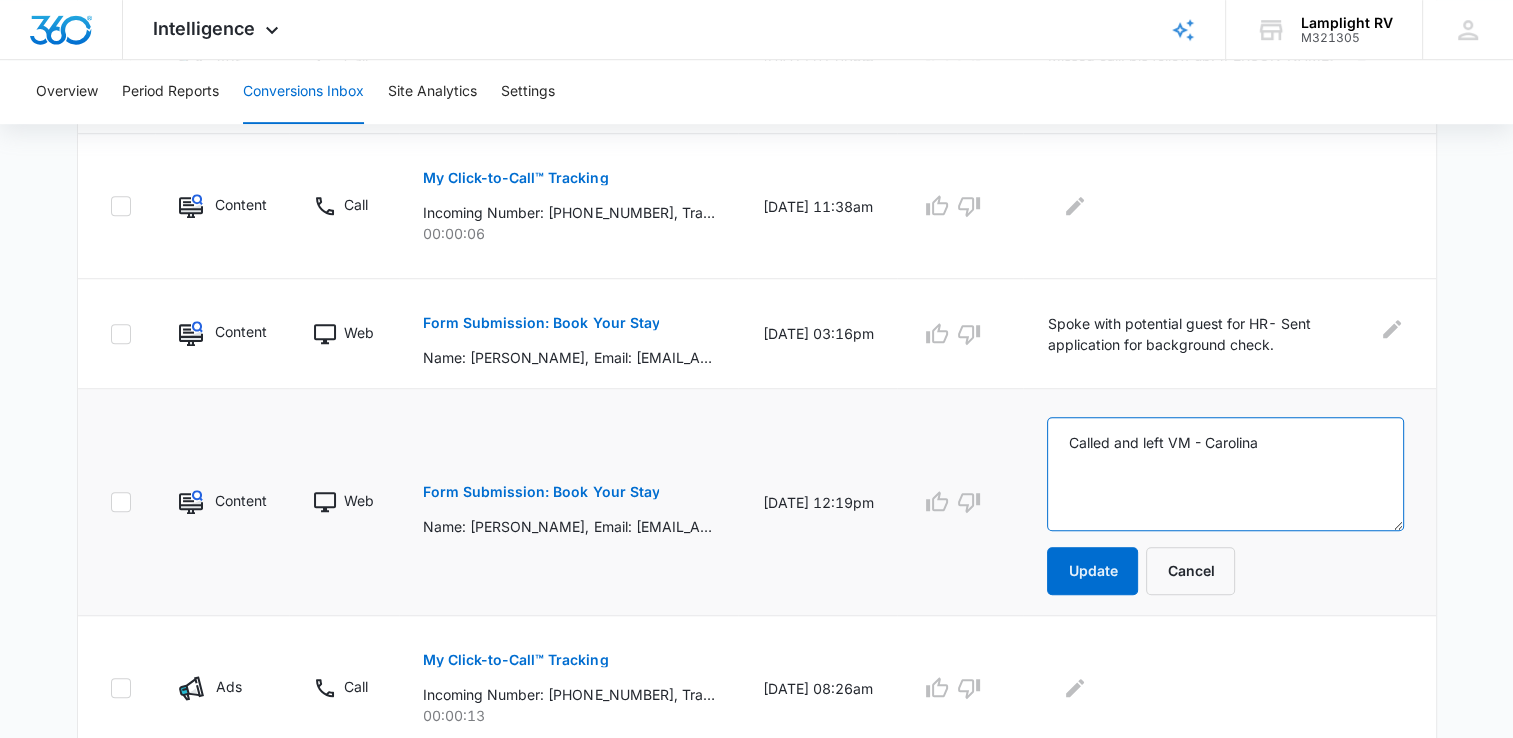 drag, startPoint x: 1258, startPoint y: 462, endPoint x: 948, endPoint y: 454, distance: 310.1032 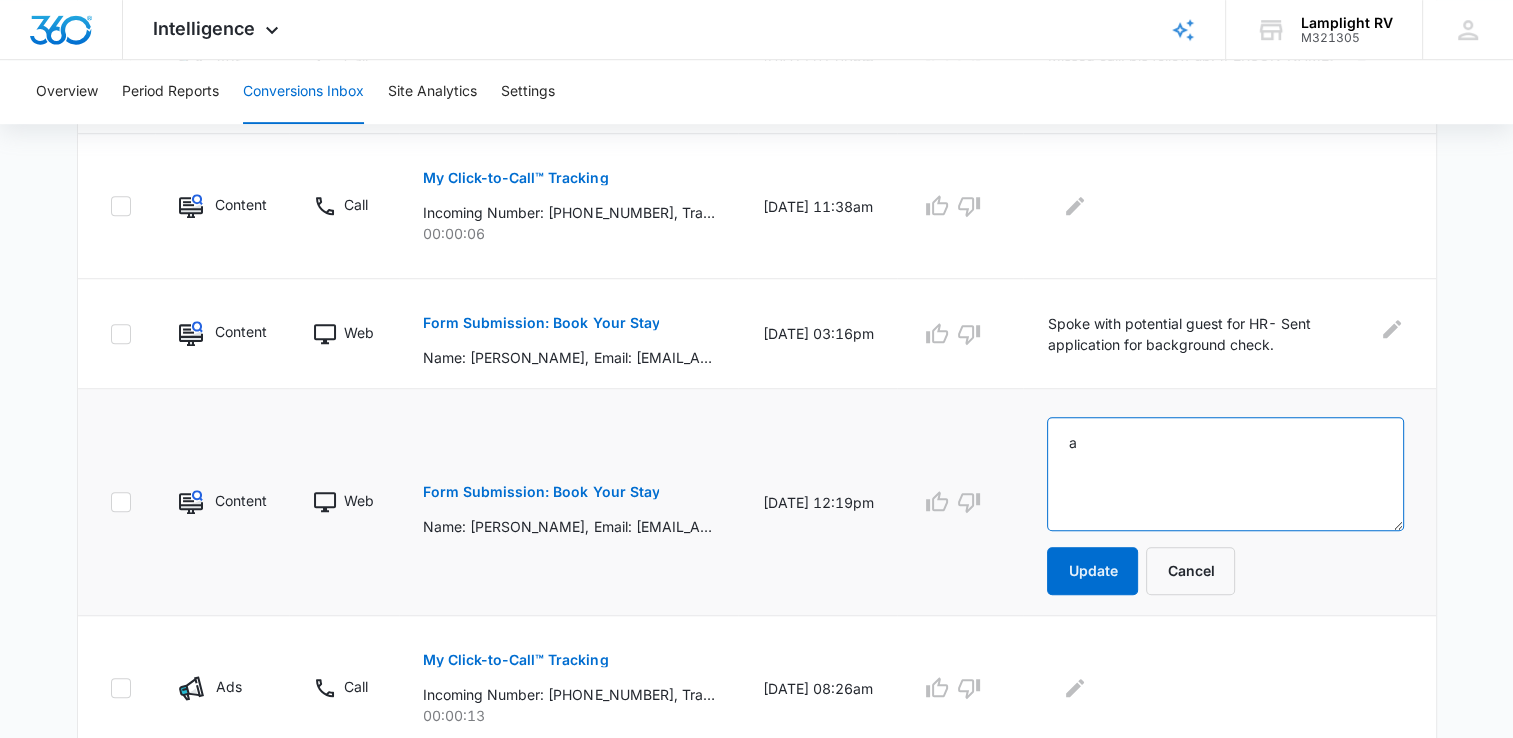 click on "a" at bounding box center [1225, 474] 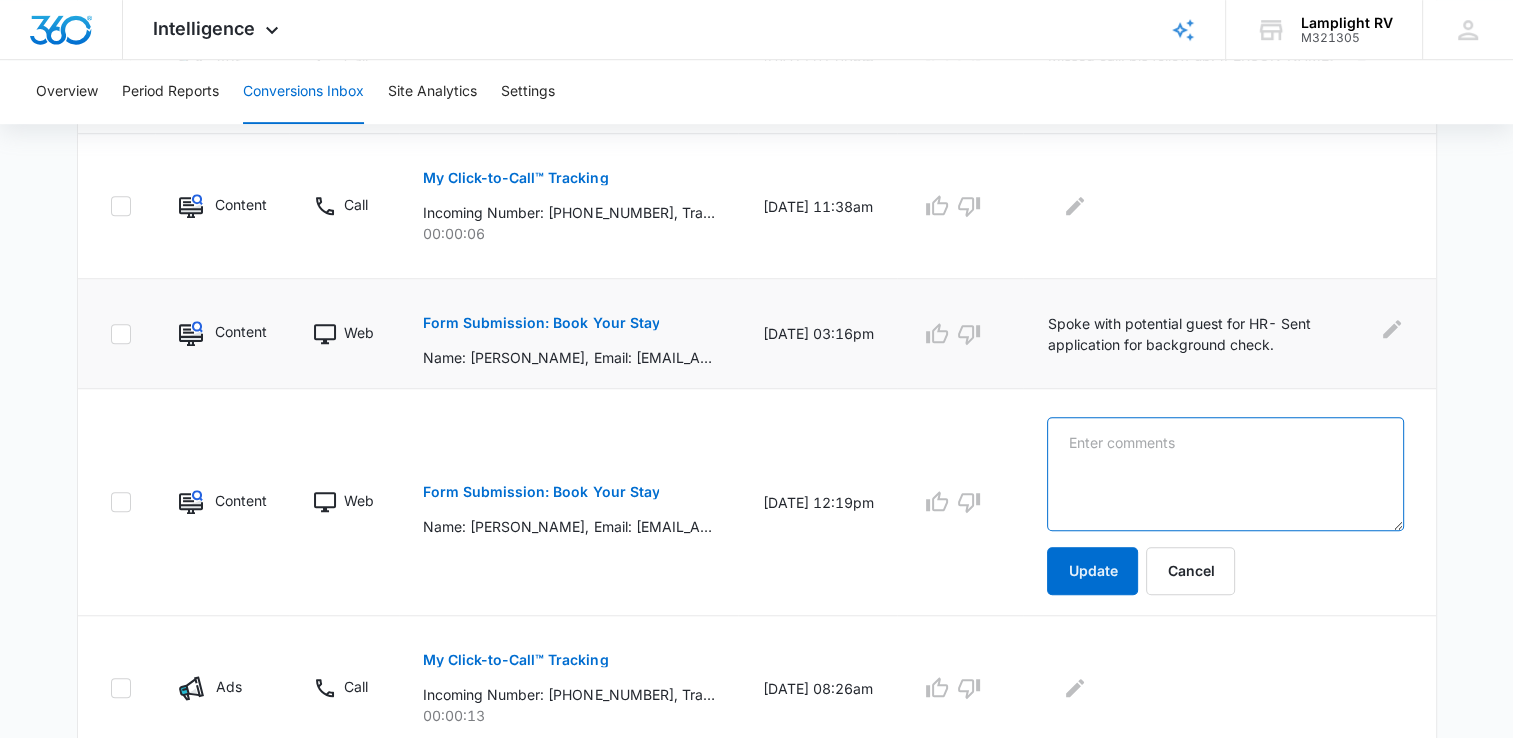 type 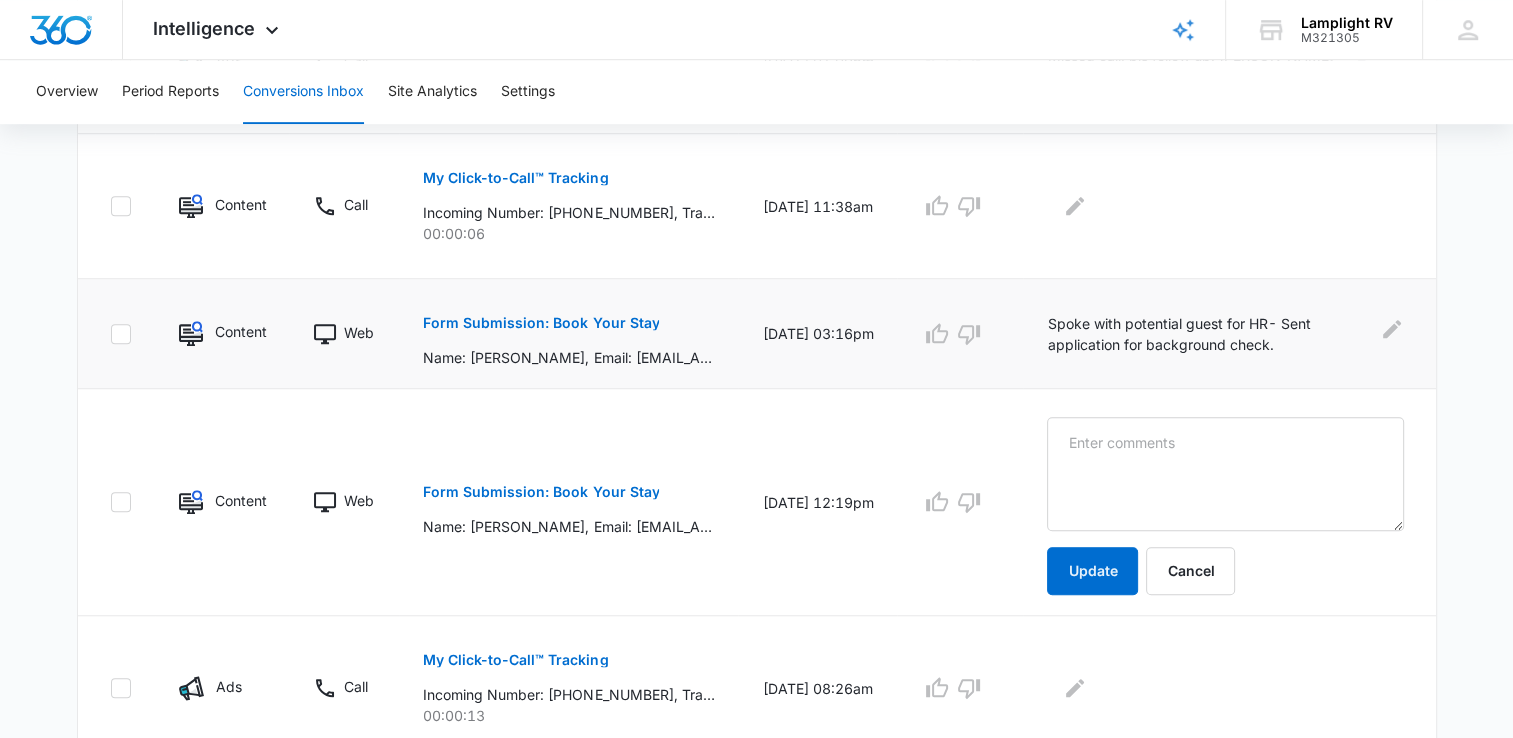 click on "Spoke with potential guest for HR- Sent application for background check." at bounding box center (1207, 334) 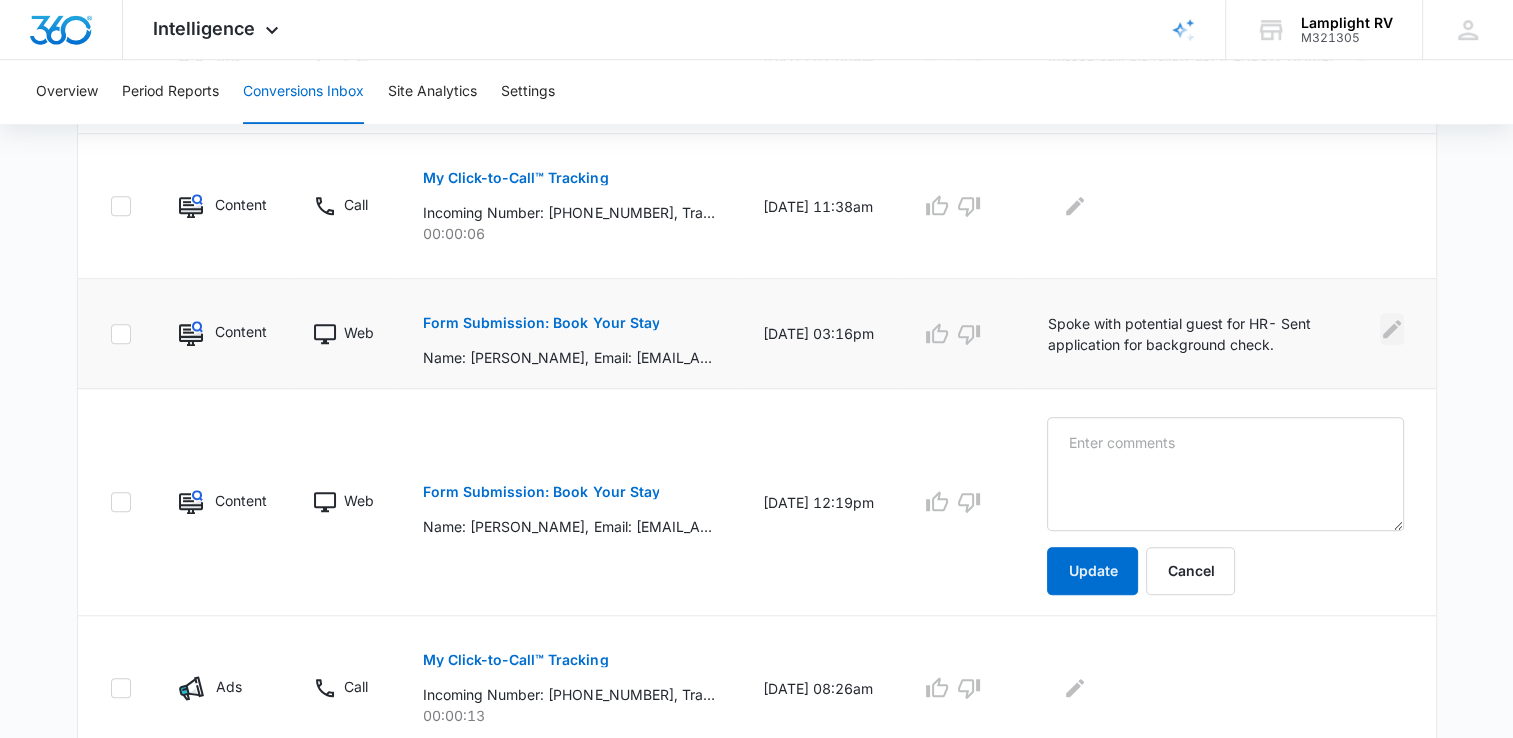 click 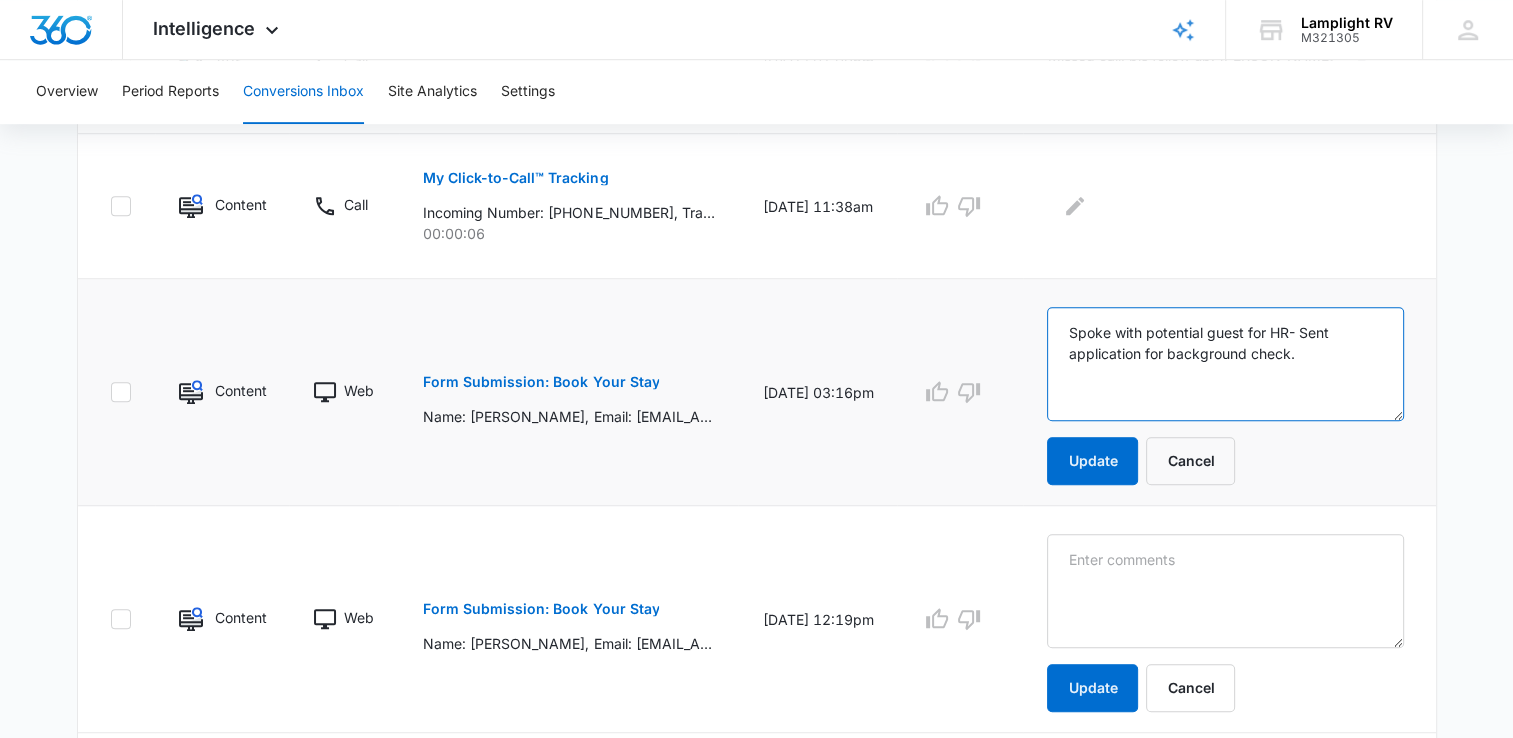 click on "Spoke with potential guest for HR- Sent application for background check." at bounding box center (1225, 364) 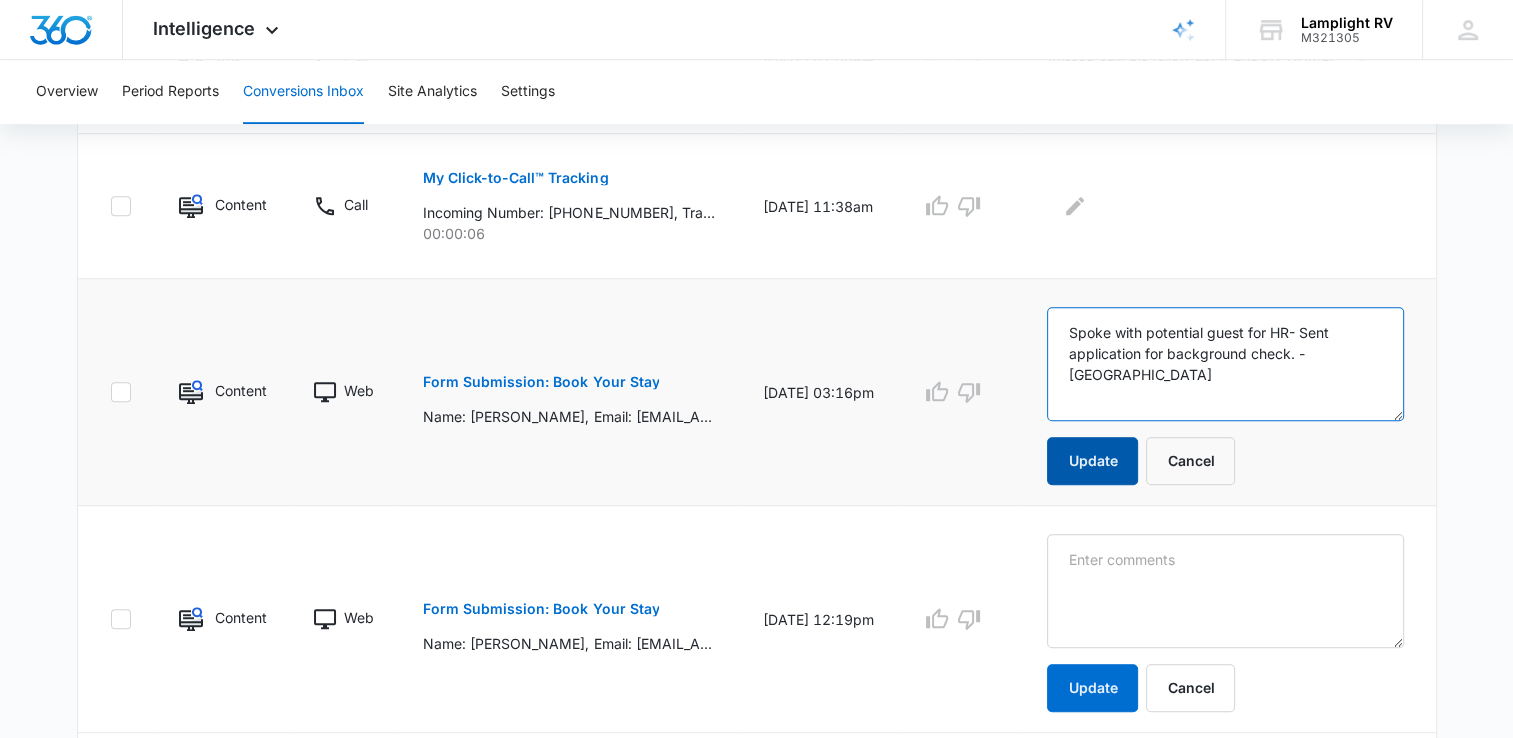 type on "Spoke with potential guest for HR- Sent application for background check. - Carolina" 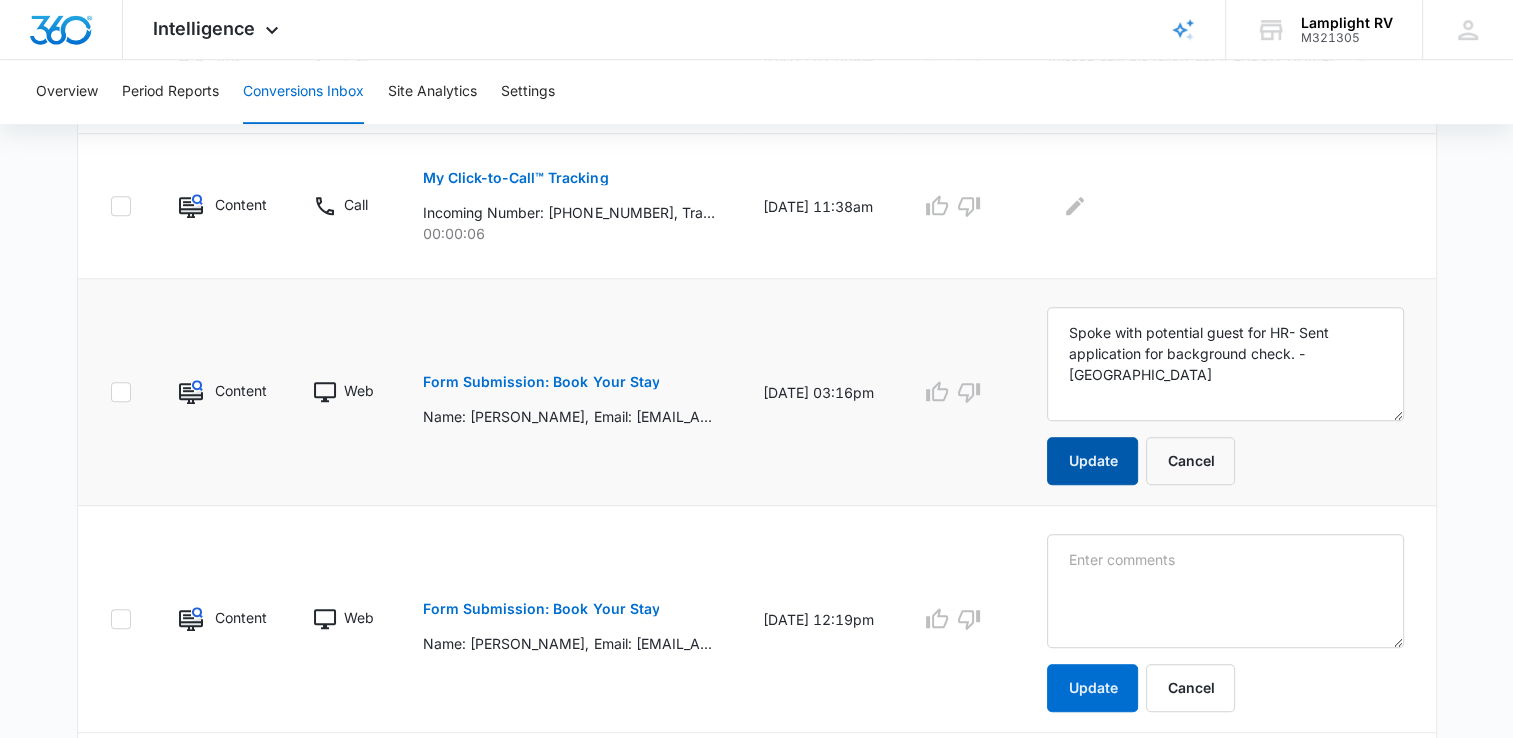click on "Update" at bounding box center [1092, 461] 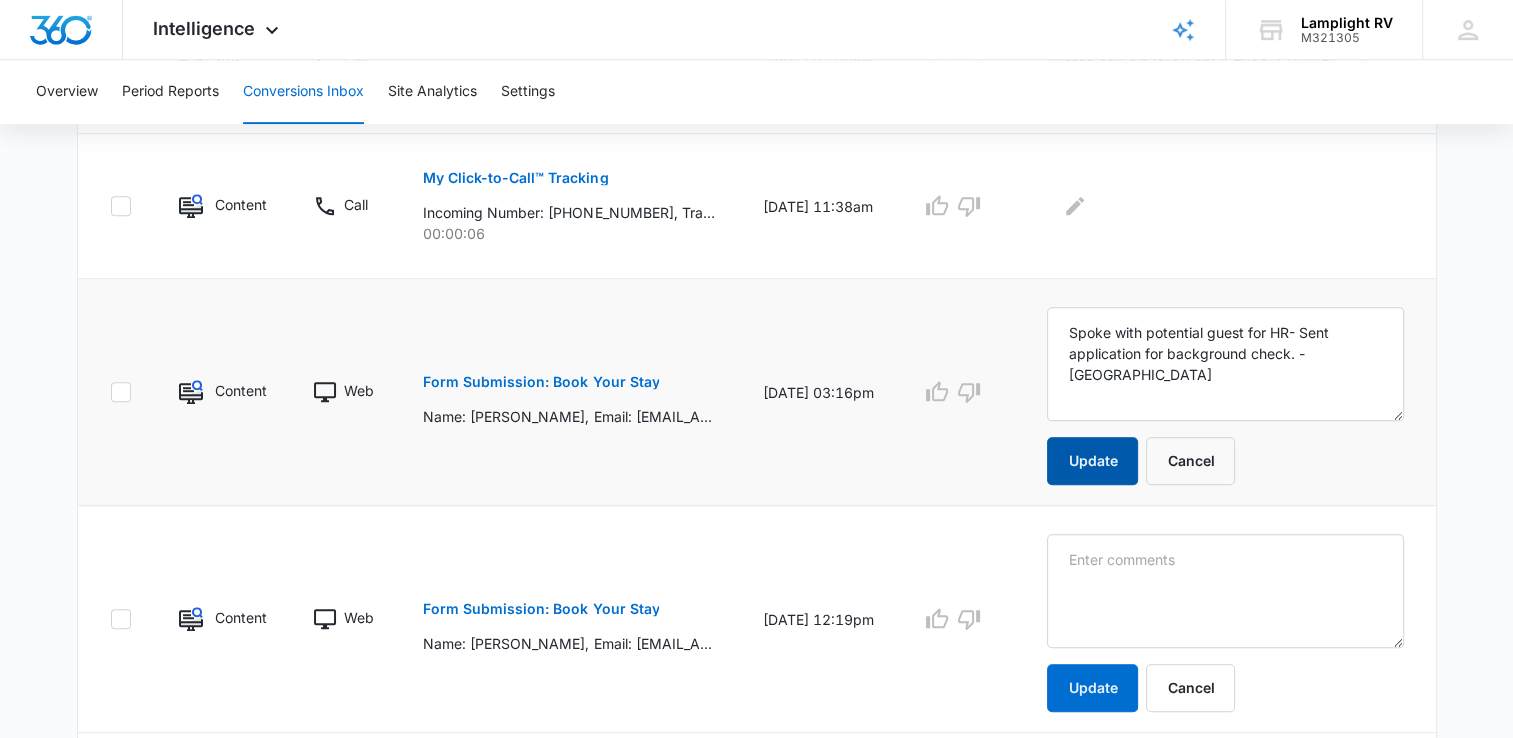 click on "Update" at bounding box center (1092, 461) 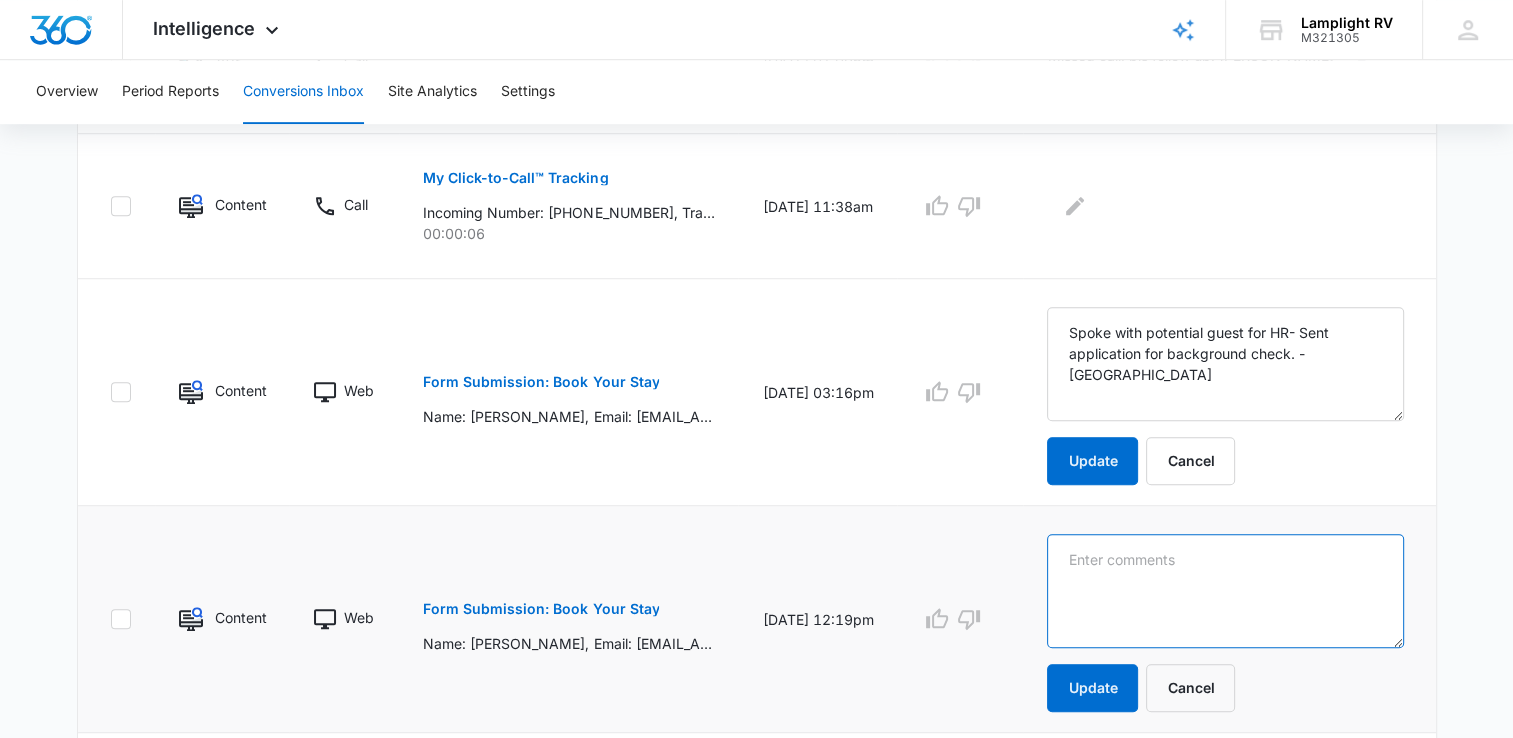 click at bounding box center [1225, 364] 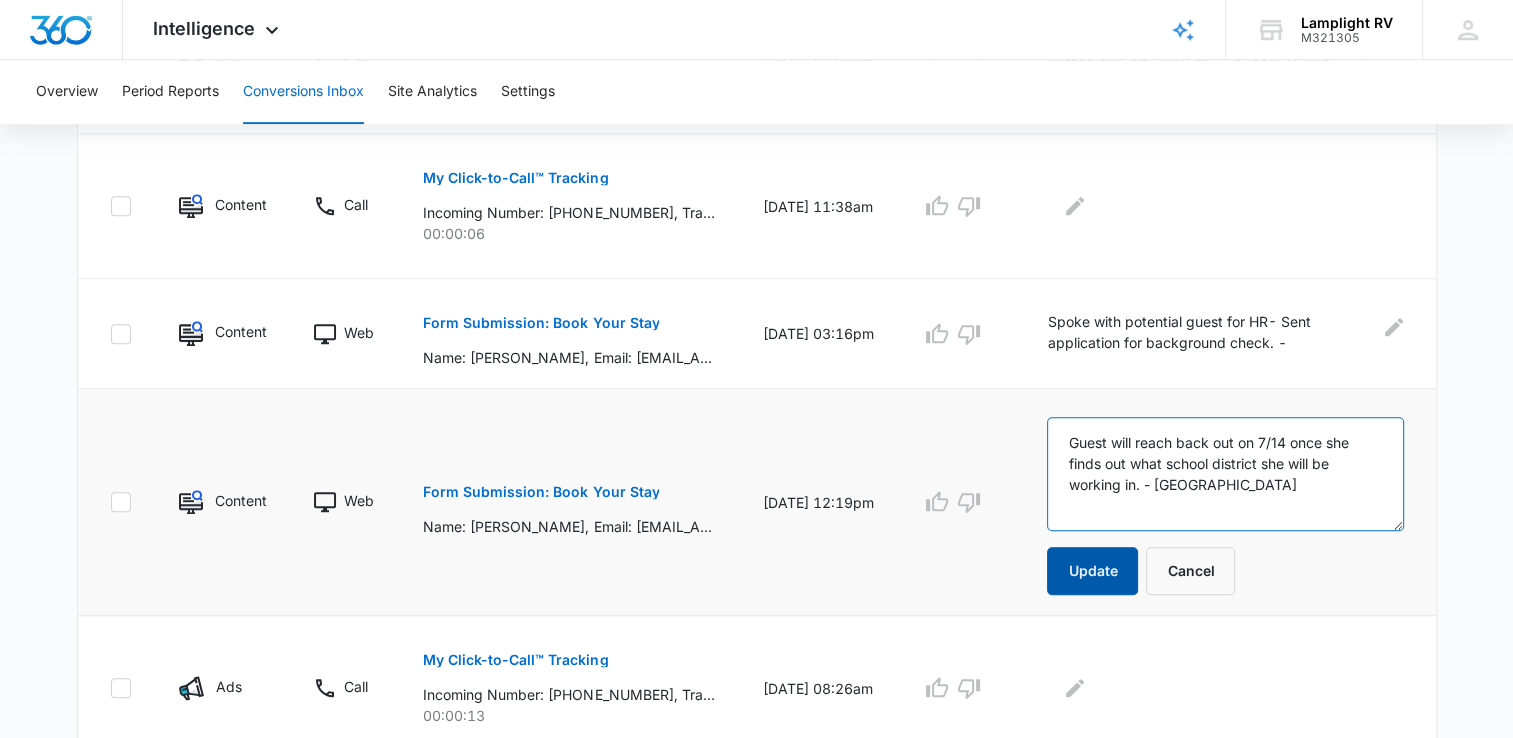 type on "Guest will reach back out on 7/14 once she finds out what school district she will be working in. - Carolina" 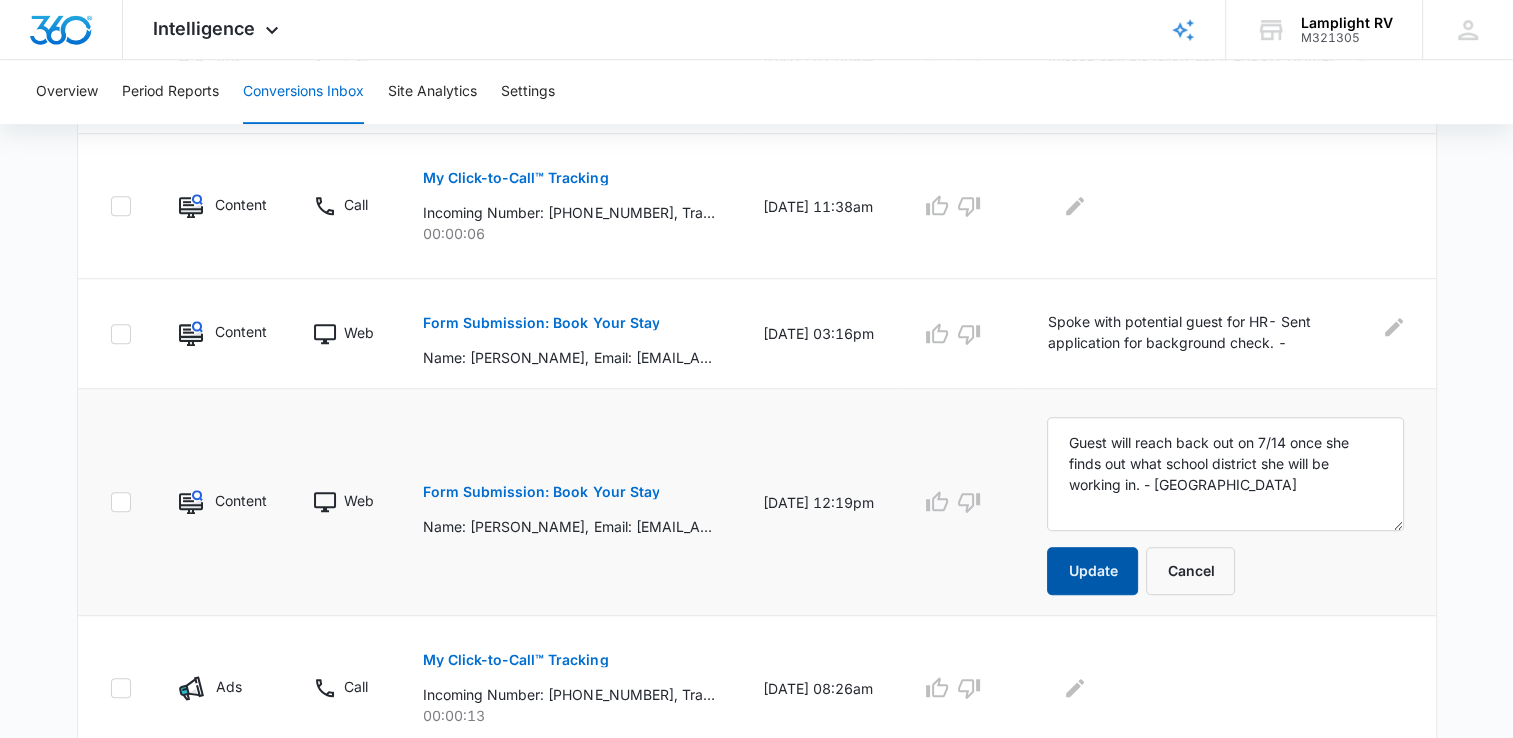 click on "Update" at bounding box center (1092, 571) 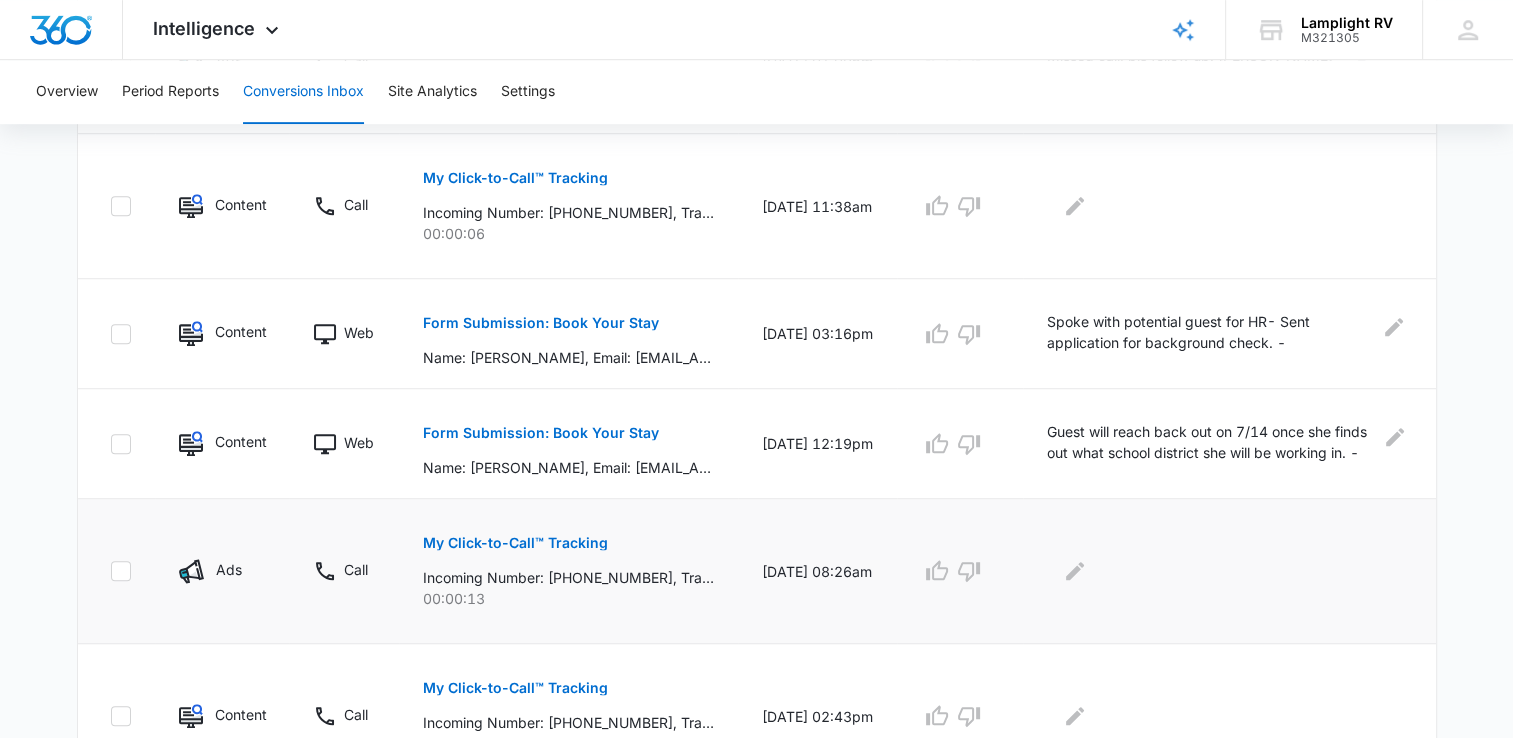 click at bounding box center [1225, 571] 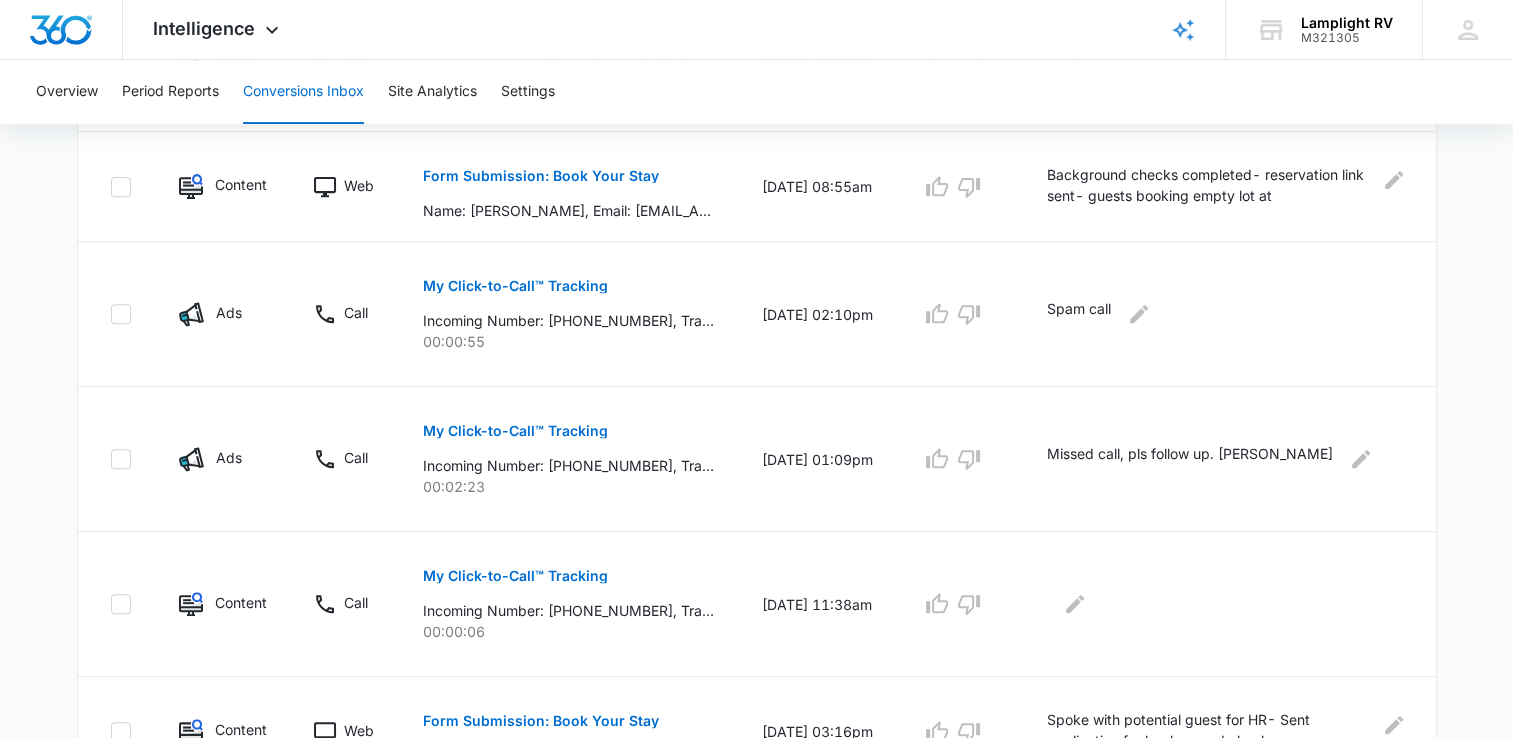 scroll, scrollTop: 845, scrollLeft: 0, axis: vertical 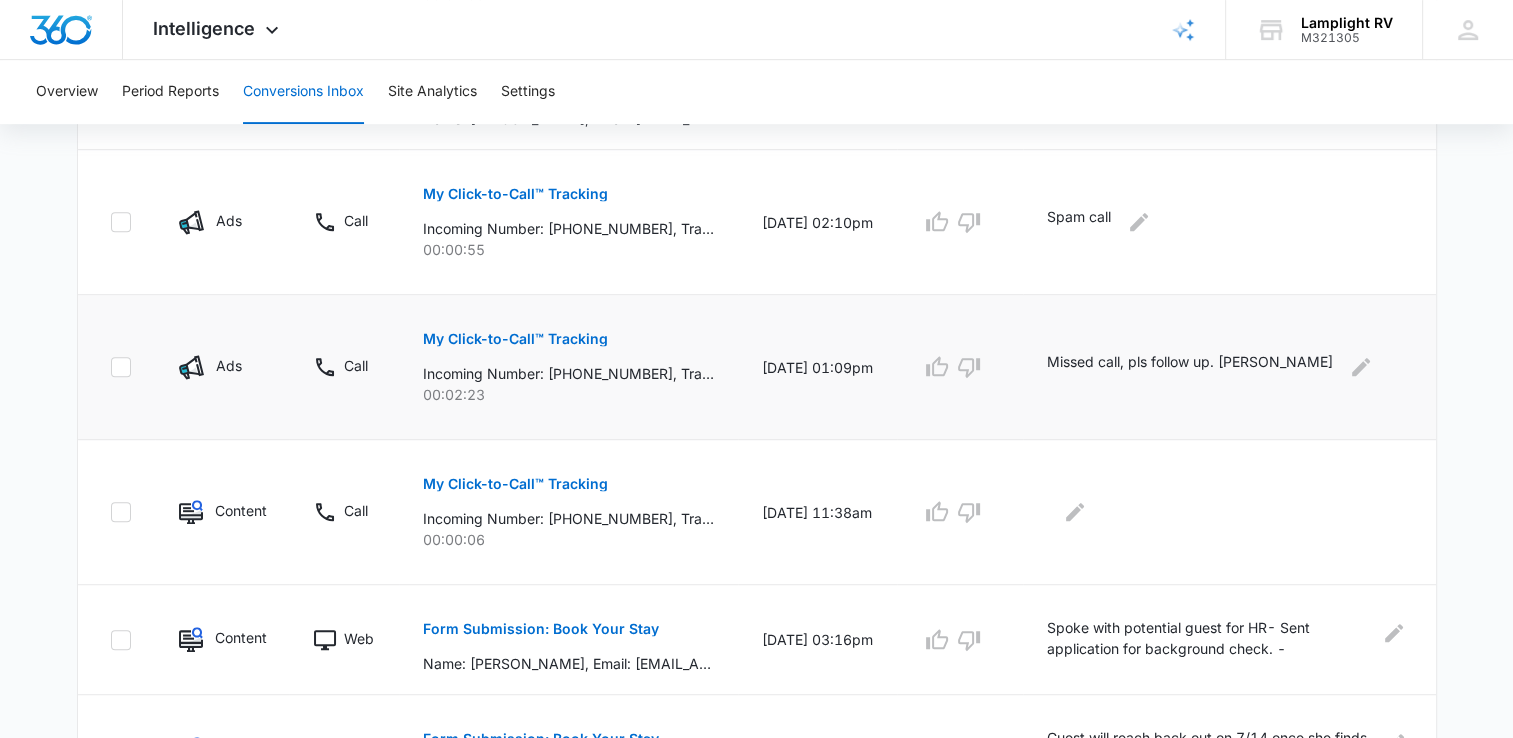 click on "My Click-to-Call™ Tracking Incoming Number: +13257254556, Tracking Number: +14692142427, Ring To: +14692029669, Caller Id: +13257254556, Duration: 00:02:23, Title: Lamplight RV - Ads 00:02:23" at bounding box center [568, 367] 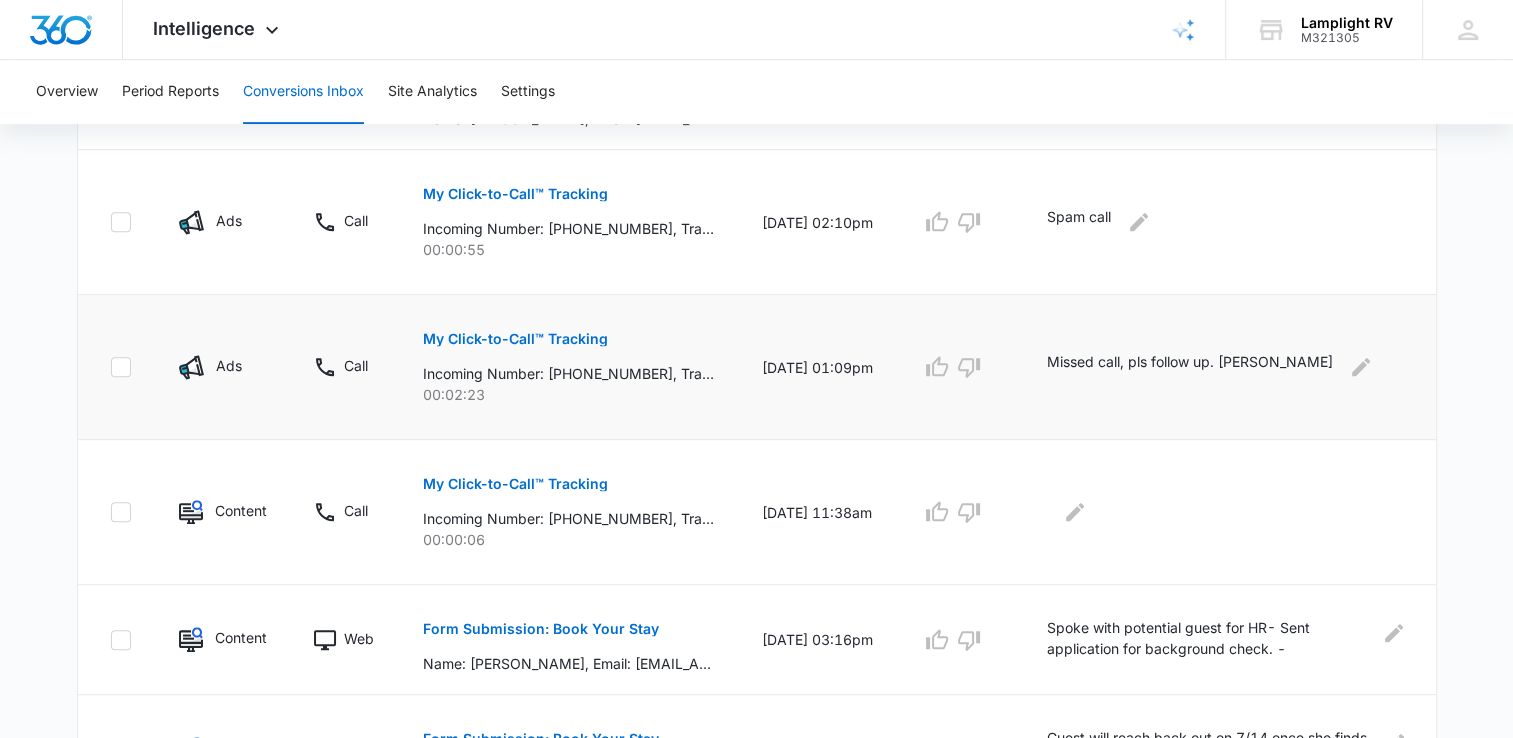 click on "Incoming Number: +13257254556, Tracking Number: +14692142427, Ring To: +14692029669, Caller Id: +13257254556, Duration: 00:02:23, Title: Lamplight RV - Ads" at bounding box center (568, 373) 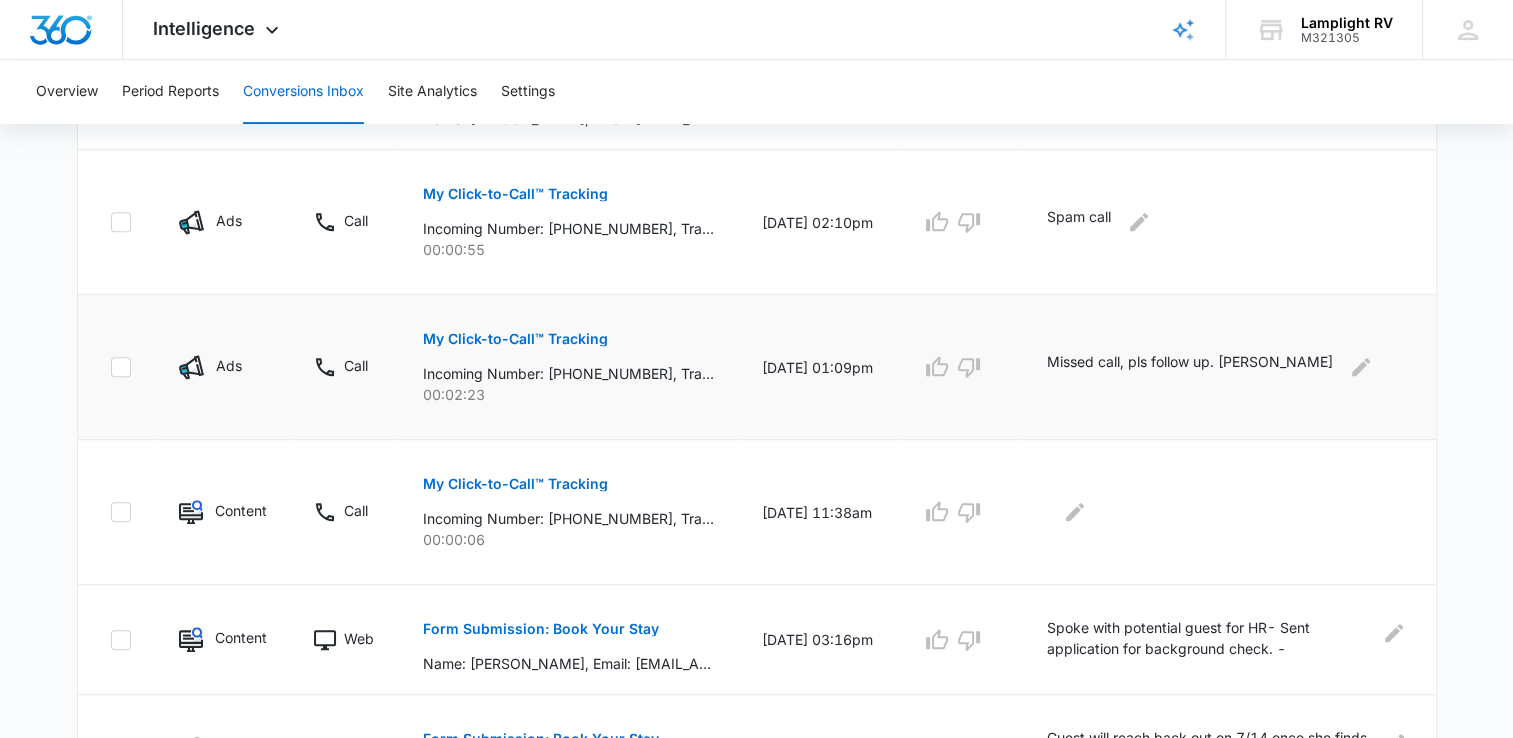 click on "Incoming Number: +13257254556, Tracking Number: +14692142427, Ring To: +14692029669, Caller Id: +13257254556, Duration: 00:02:23, Title: Lamplight RV - Ads" at bounding box center [568, 373] 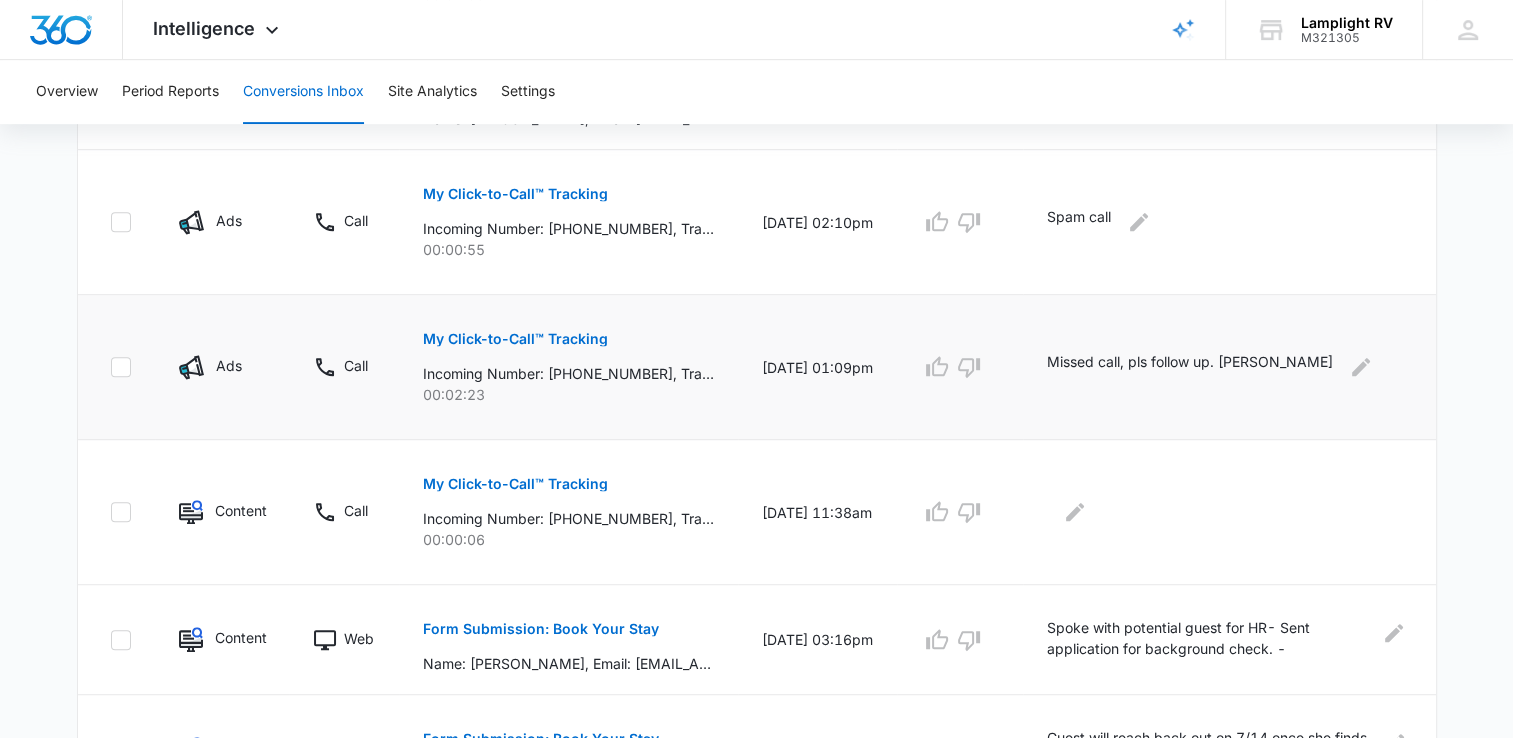 click on "My Click-to-Call™ Tracking" at bounding box center [515, 339] 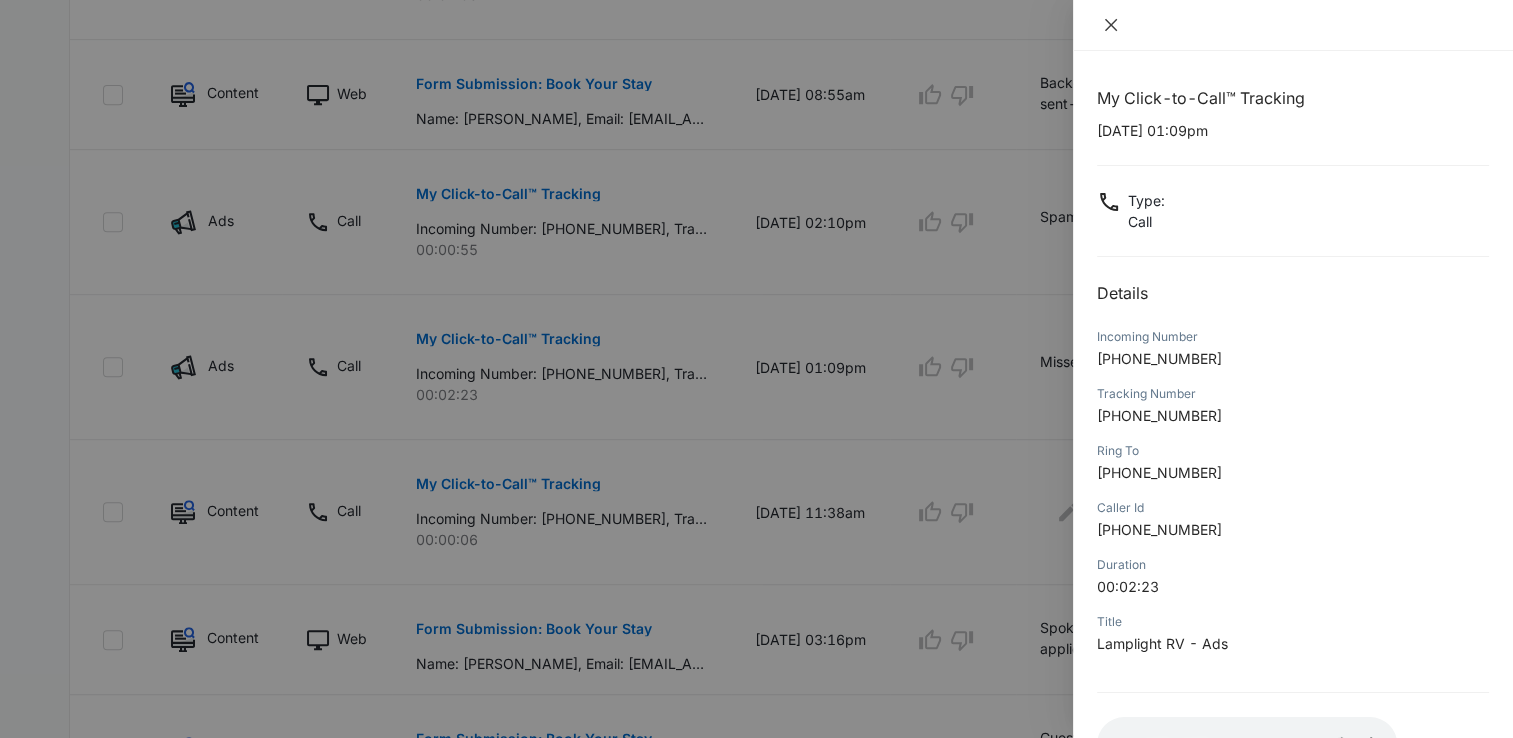 click 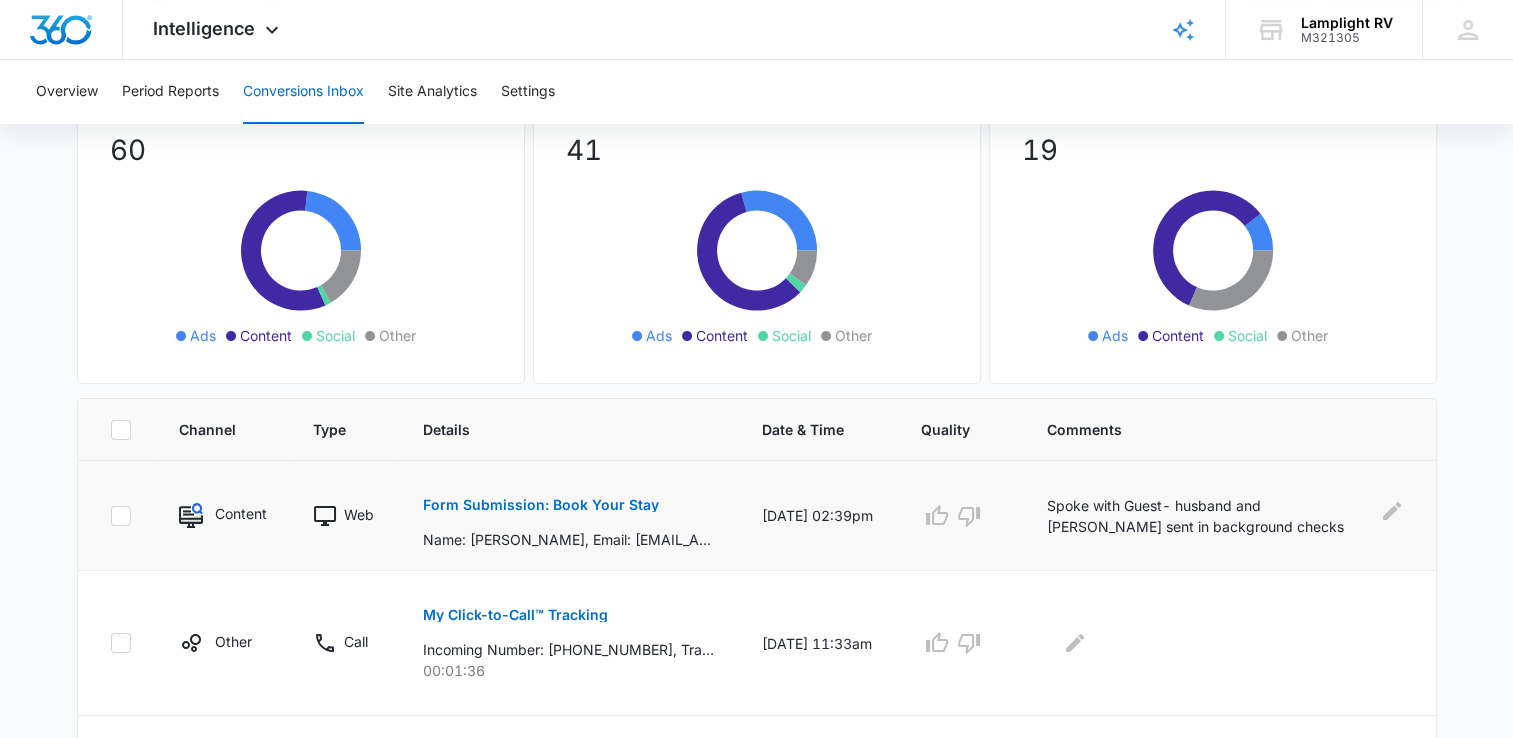 scroll, scrollTop: 0, scrollLeft: 0, axis: both 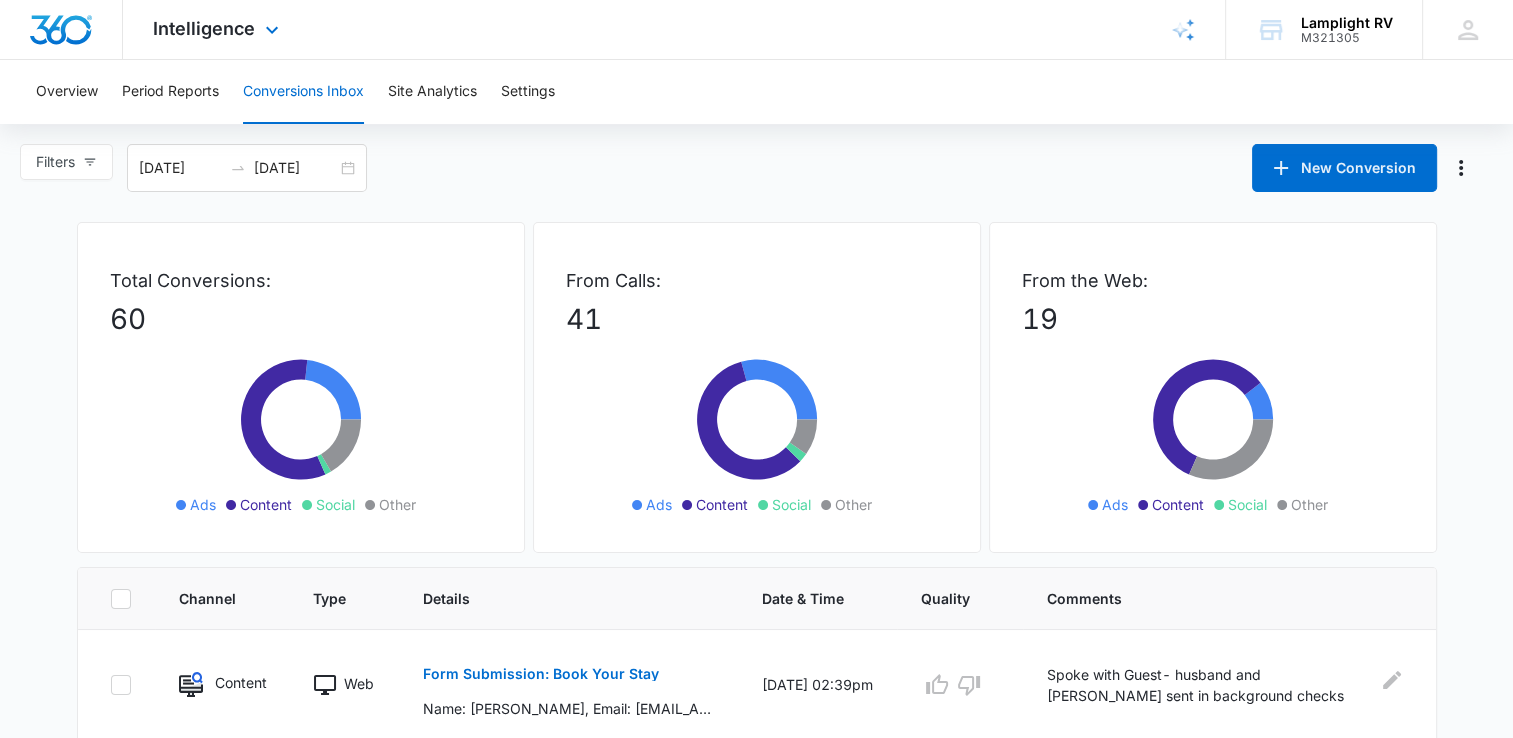 click on "Intelligence Apps Reputation Websites Forms CRM Email Social Content Ads Intelligence Files Brand Settings" at bounding box center [218, 29] 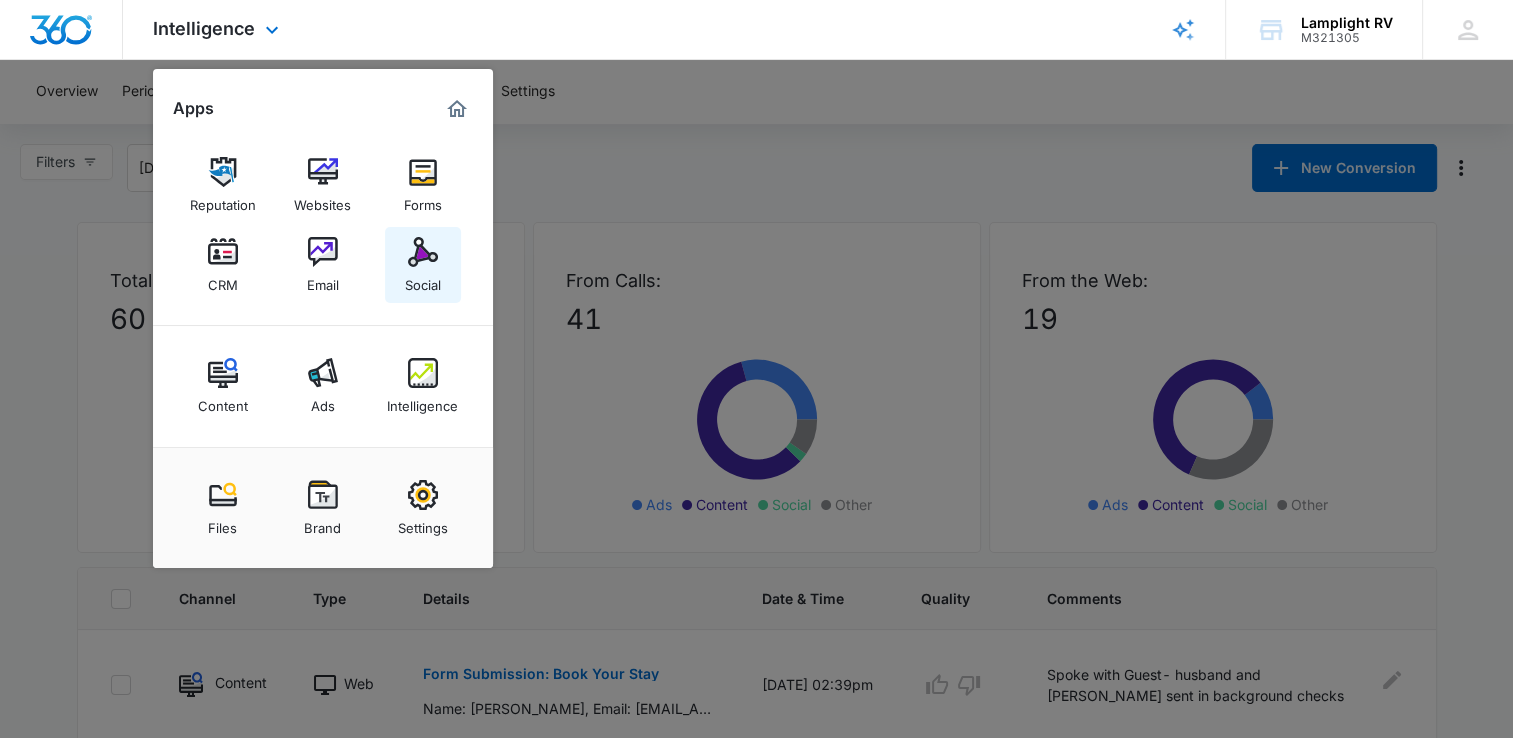 click at bounding box center [423, 252] 